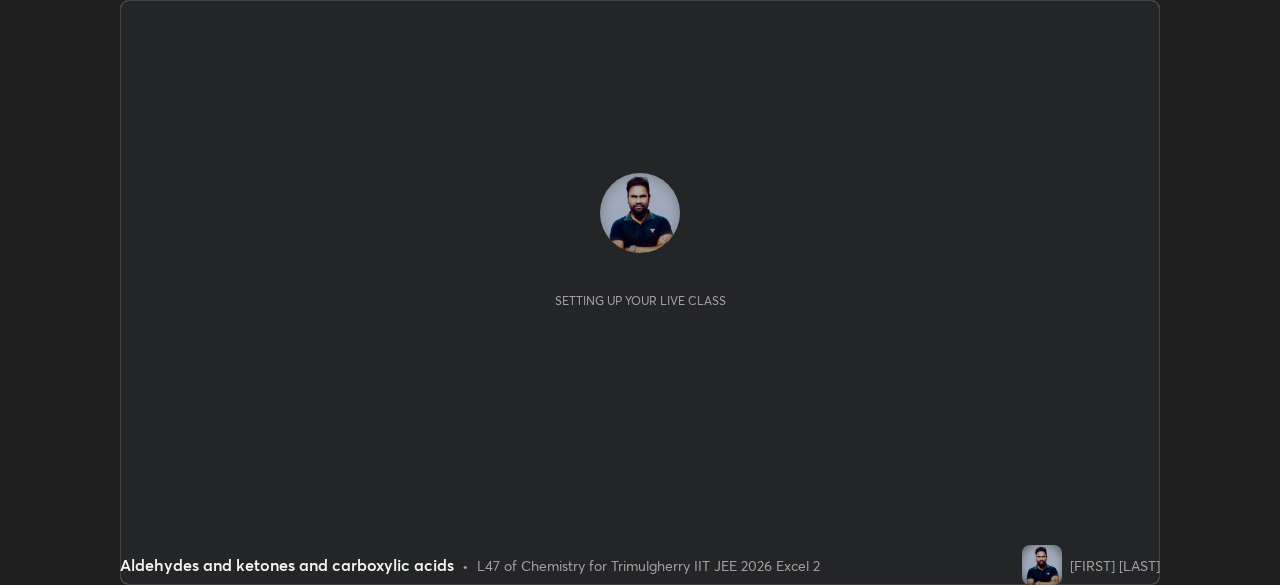 scroll, scrollTop: 0, scrollLeft: 0, axis: both 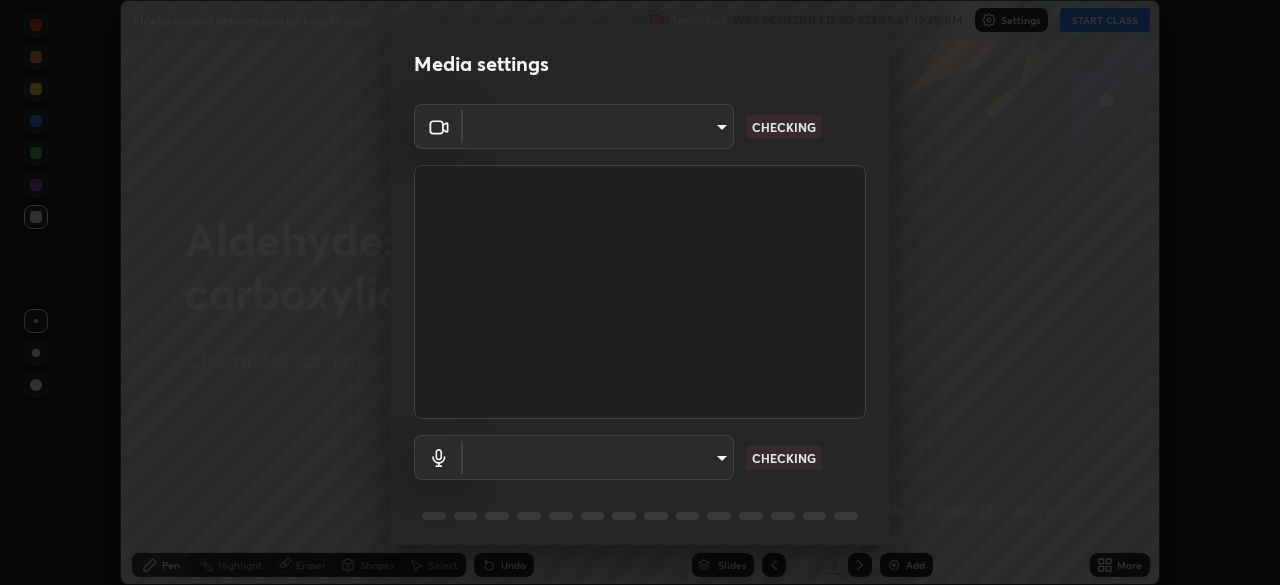 type on "fc4d4439d1e3cd5bf723ac255ffd14dacaf4da6be6177ce78d3c554f4da9d8ff" 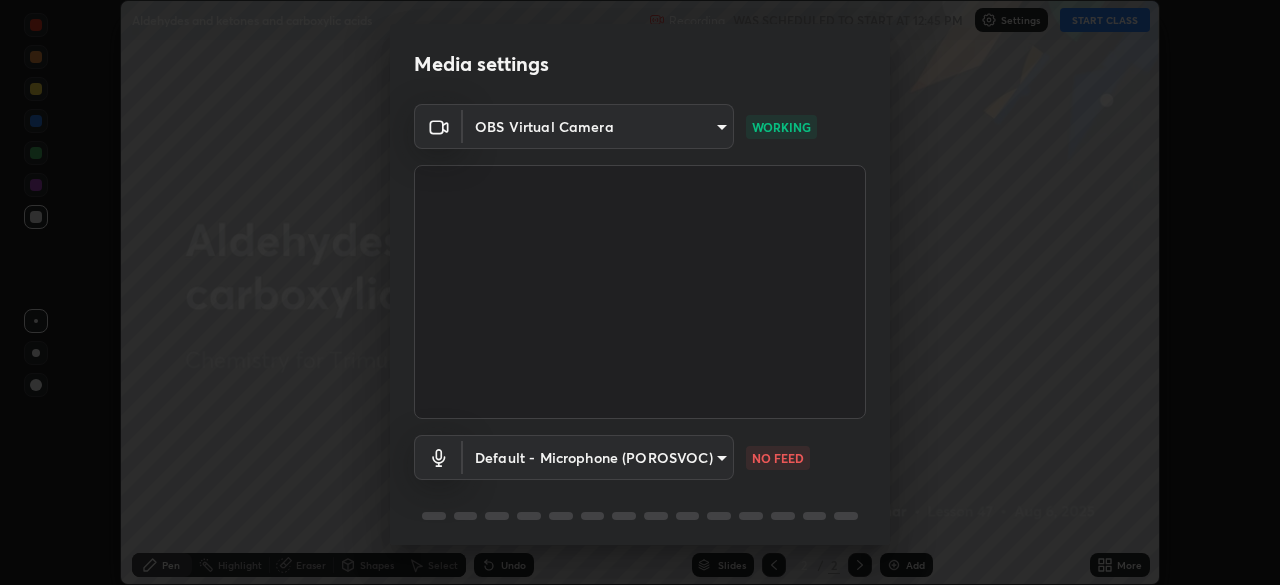 click on "Erase all Aldehydes and ketones and carboxylic acids Recording WAS SCHEDULED TO START AT  12:45 PM Settings START CLASS Setting up your live class Aldehydes and ketones and carboxylic acids • L47 of Chemistry for Trimulgherry IIT JEE 2026 Excel 2 [FIRST] [LAST] Pen Highlight Eraser Shapes Select Undo Slides 2 / 2 Add More No doubts shared Encourage your learners to ask a doubt for better clarity Report an issue Reason for reporting Buffering Chat not working Audio - Video sync issue Educator video quality low ​ Attach an image Report Media settings OBS Virtual Camera fc4d4439d1e3cd5bf723ac255ffd14dacaf4da6be6177ce78d3c554f4da9d8ff WORKING Default - Microphone (POROSVOC) default NO FEED 1 / 5 Next" at bounding box center (640, 292) 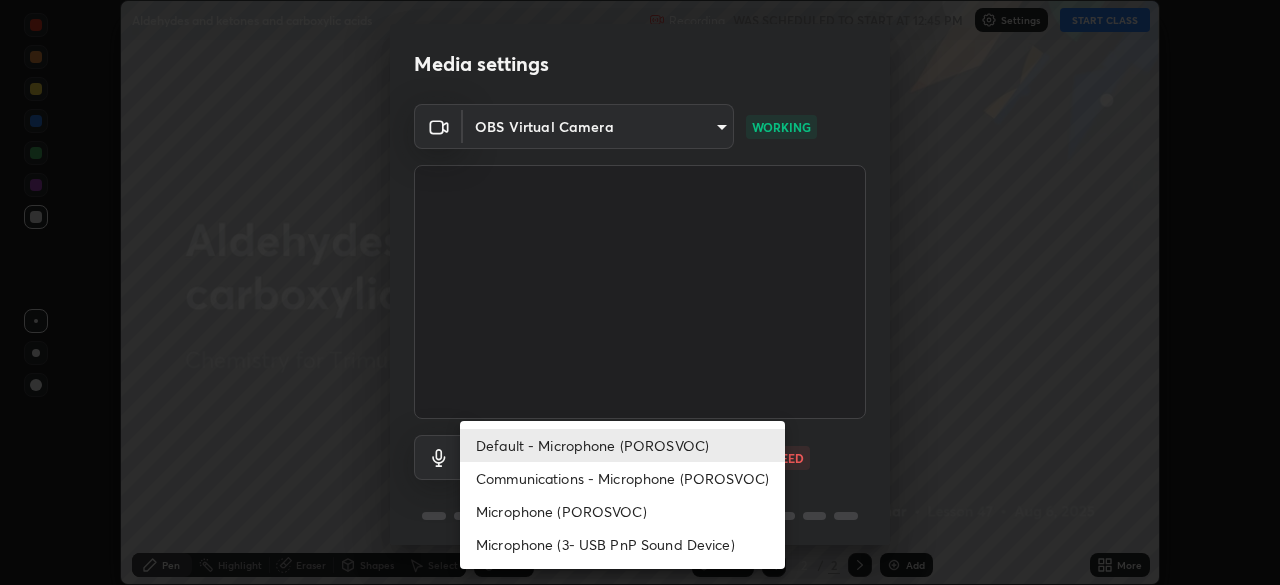 click on "Communications - Microphone (POROSVOC)" at bounding box center [622, 478] 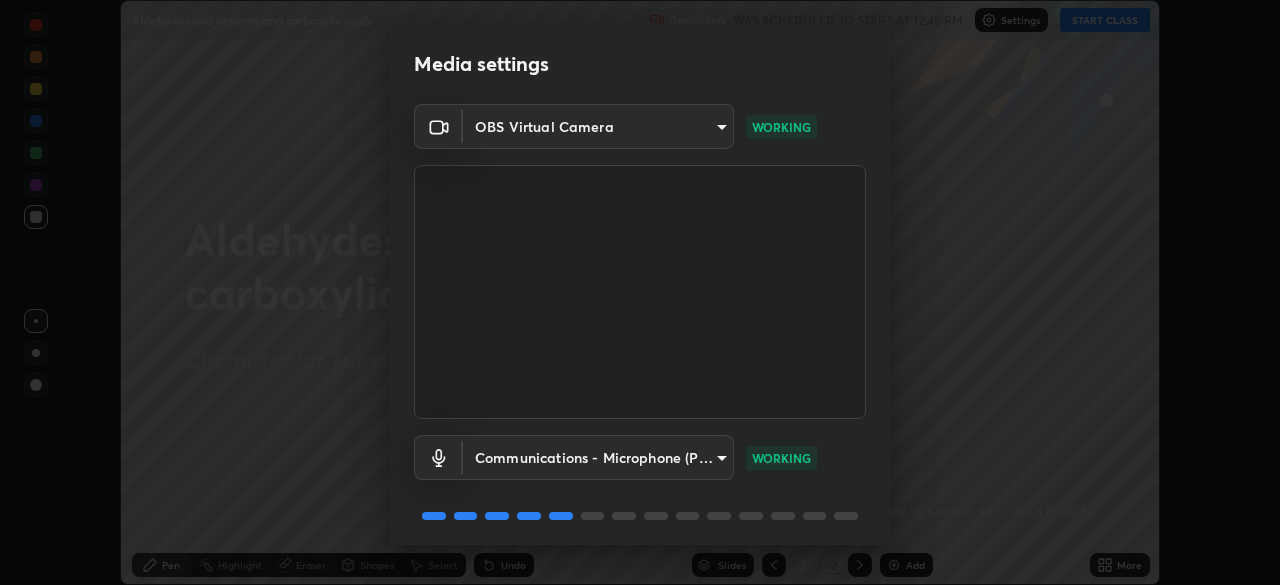 scroll, scrollTop: 71, scrollLeft: 0, axis: vertical 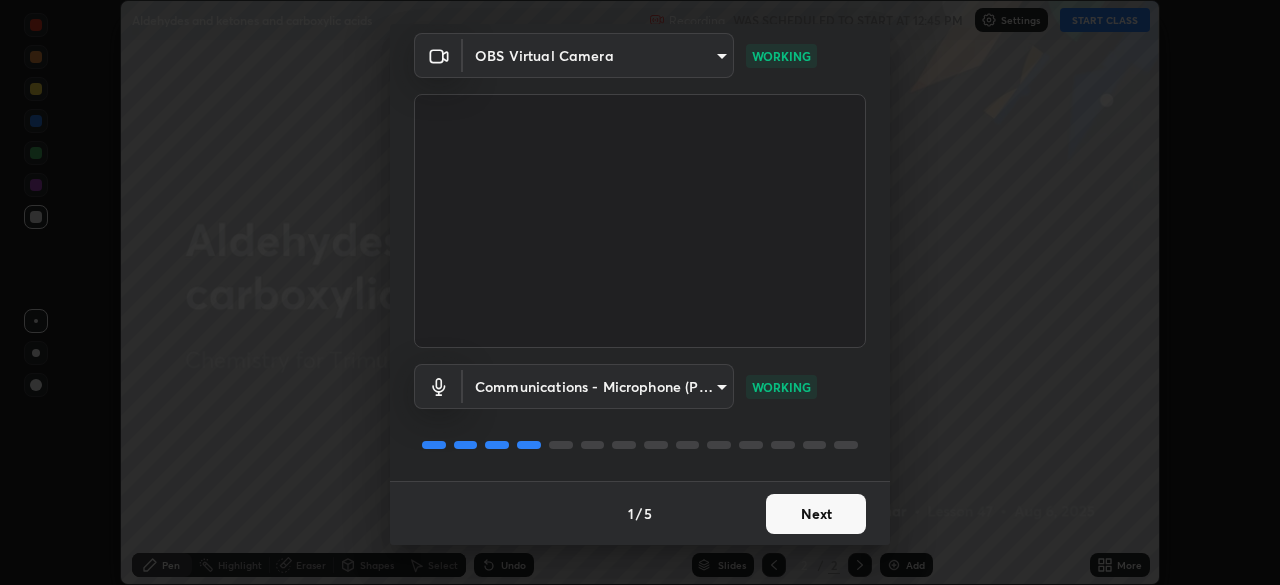 click on "Next" at bounding box center [816, 514] 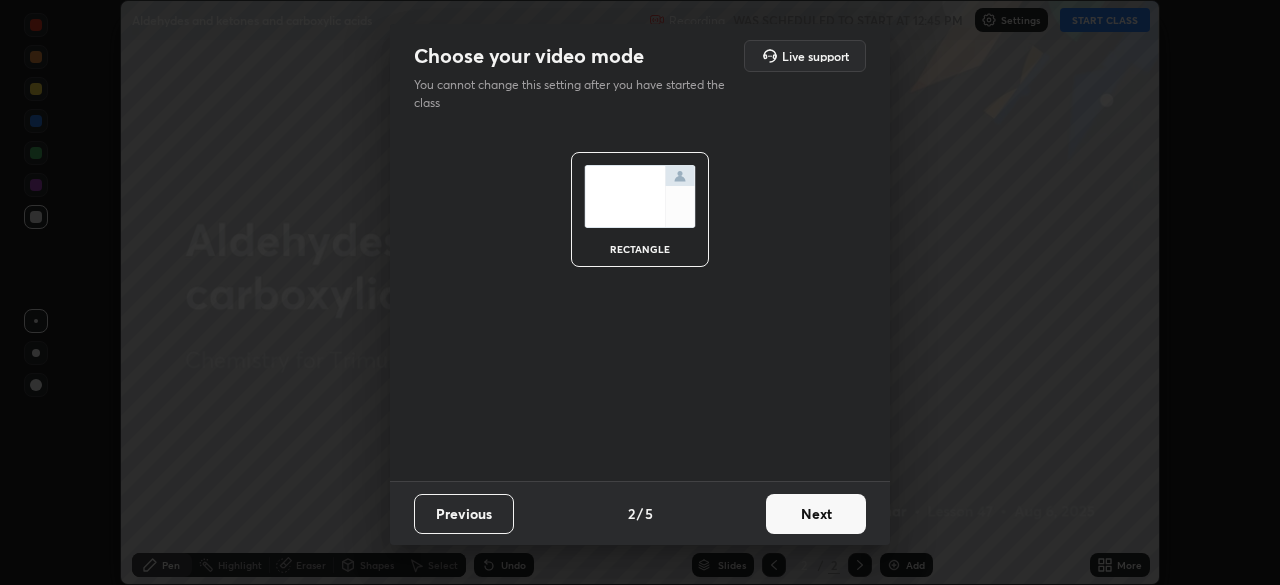 scroll, scrollTop: 0, scrollLeft: 0, axis: both 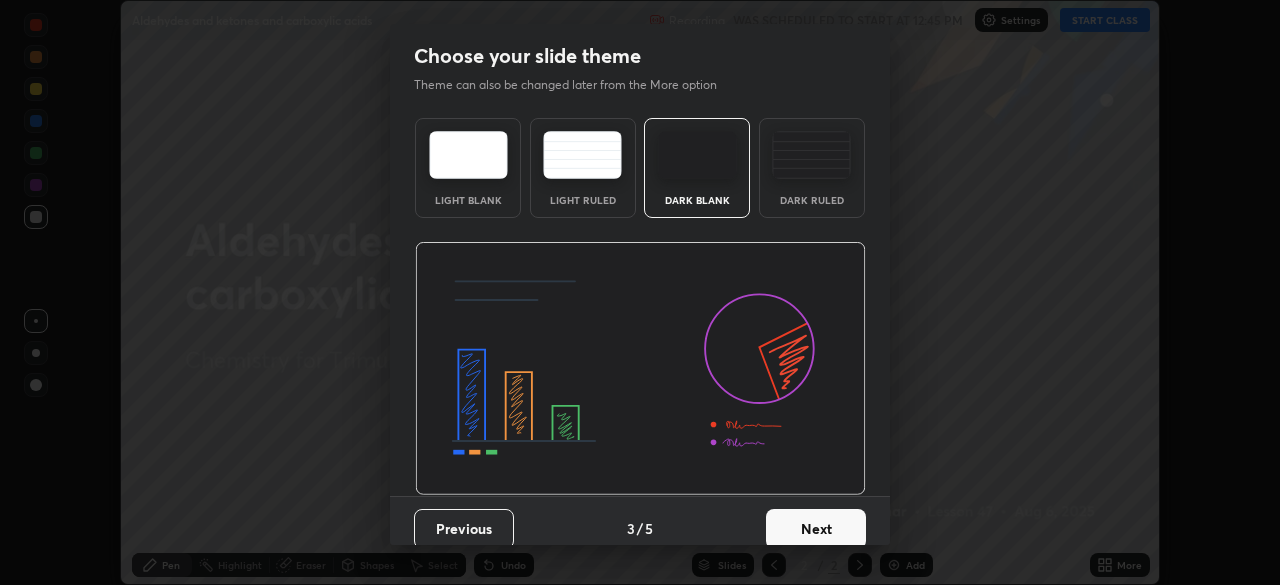 click on "Next" at bounding box center (816, 529) 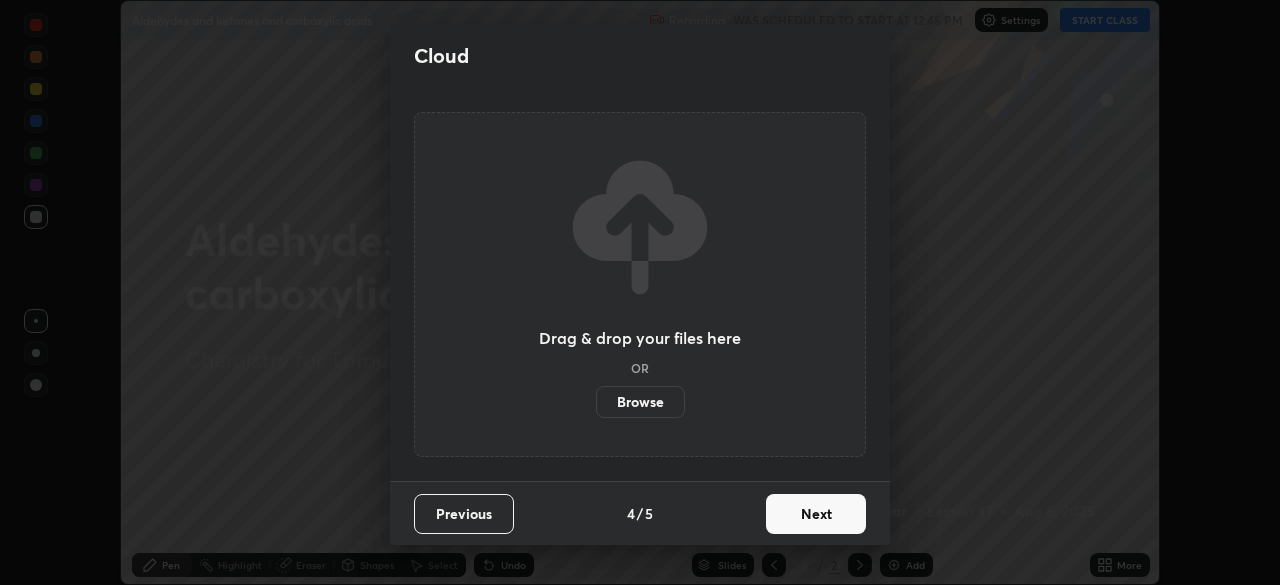 click on "Next" at bounding box center (816, 514) 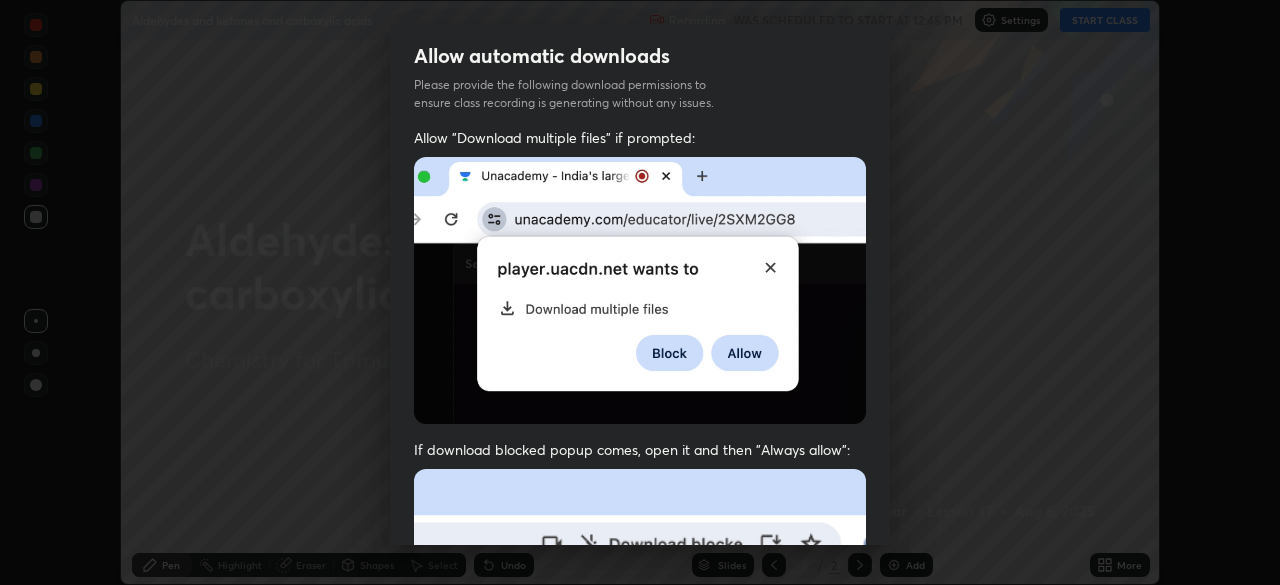 click at bounding box center [640, 687] 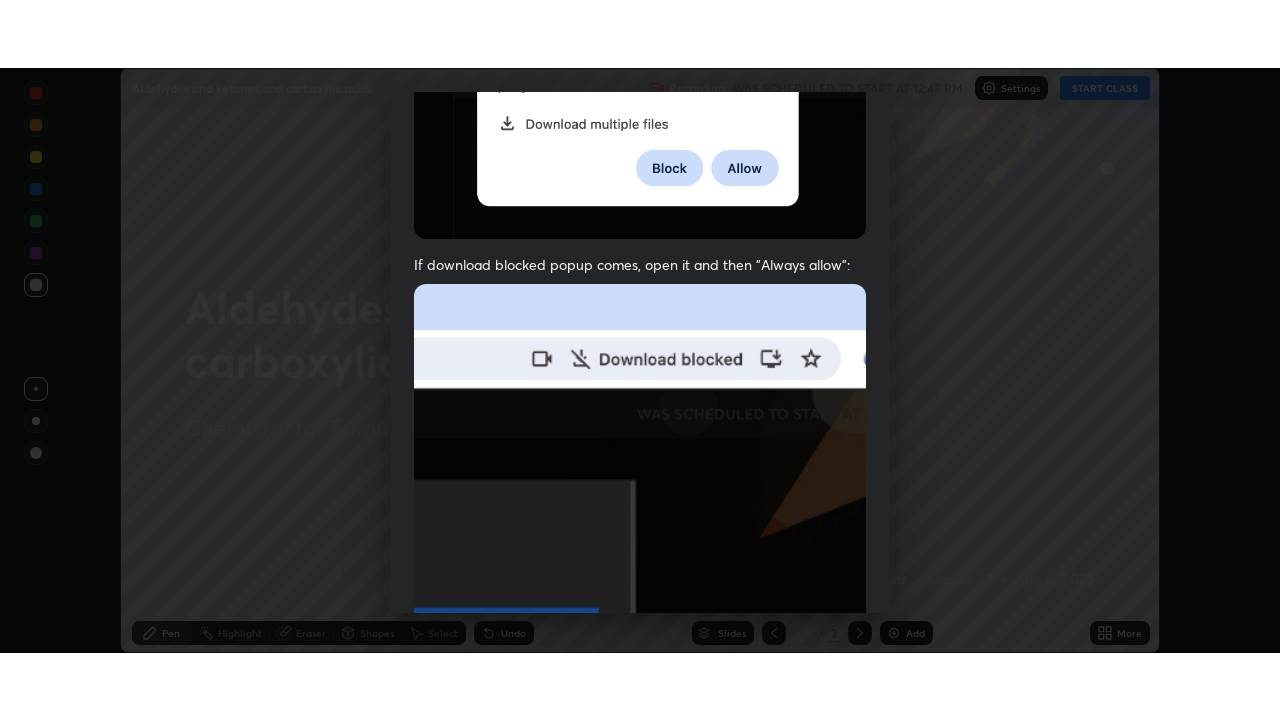 scroll, scrollTop: 479, scrollLeft: 0, axis: vertical 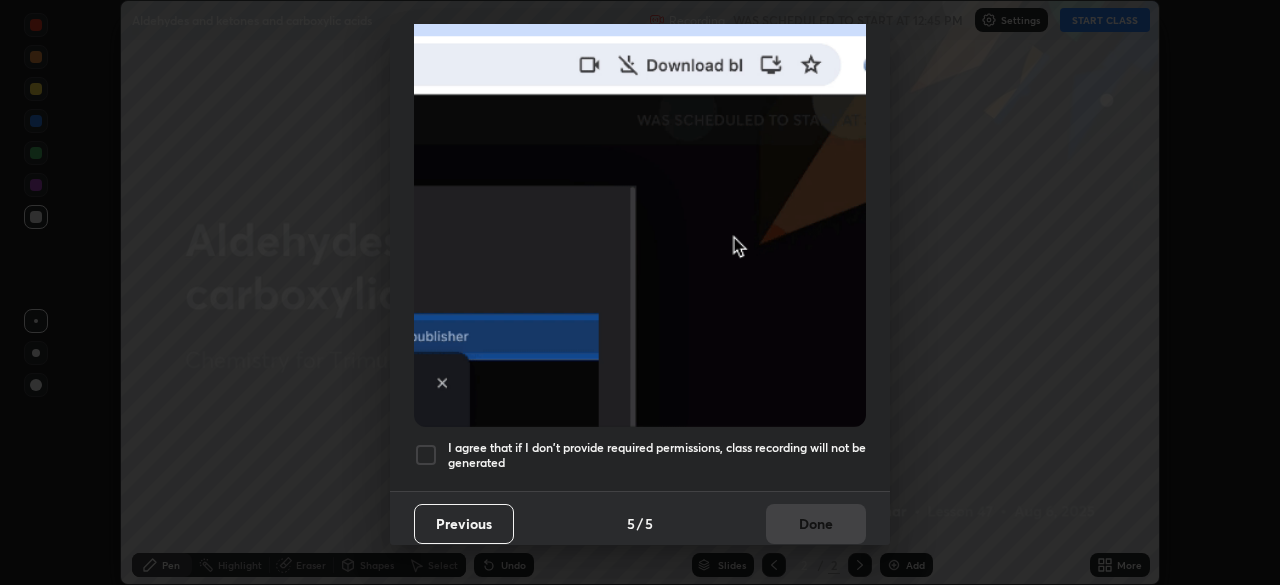 click at bounding box center [426, 455] 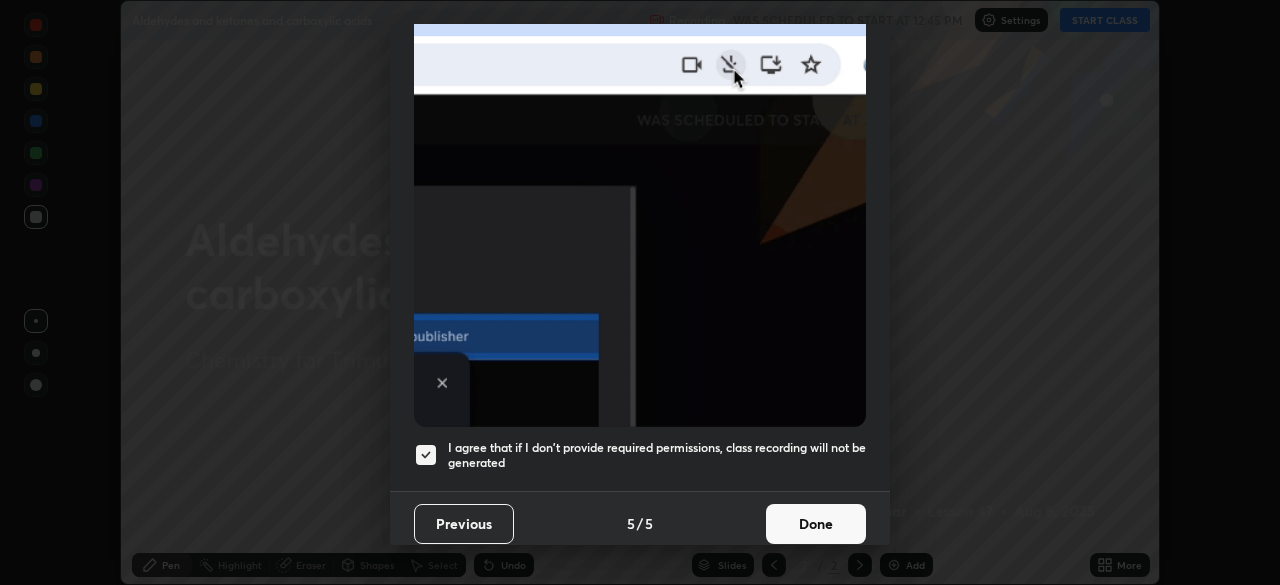 click on "Done" at bounding box center (816, 524) 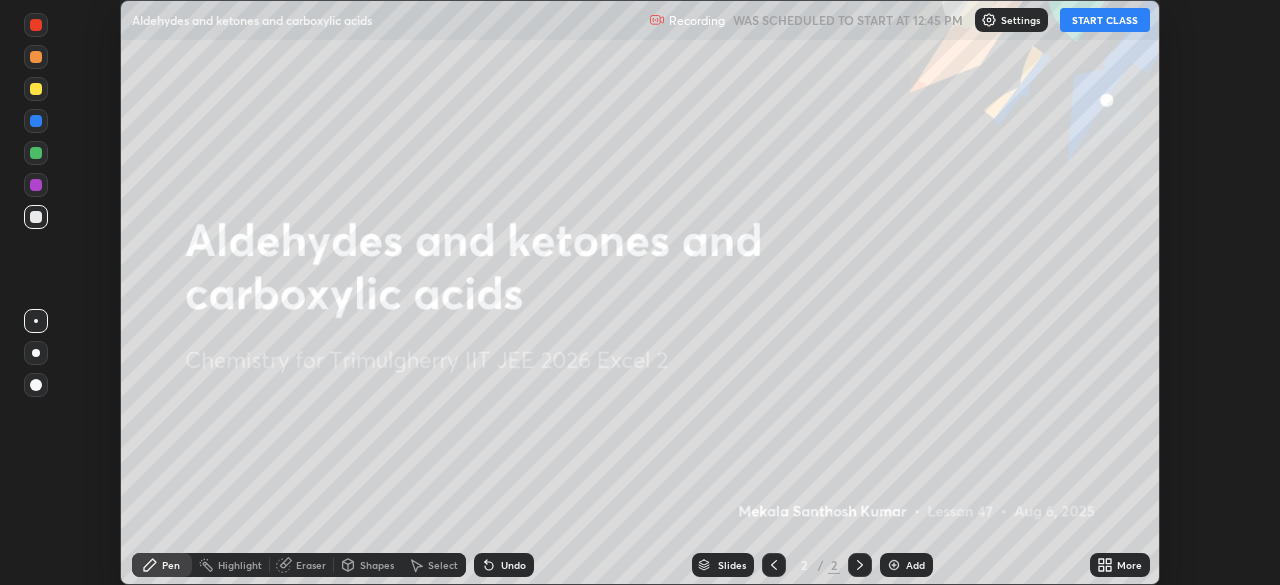 click on "START CLASS" at bounding box center [1105, 20] 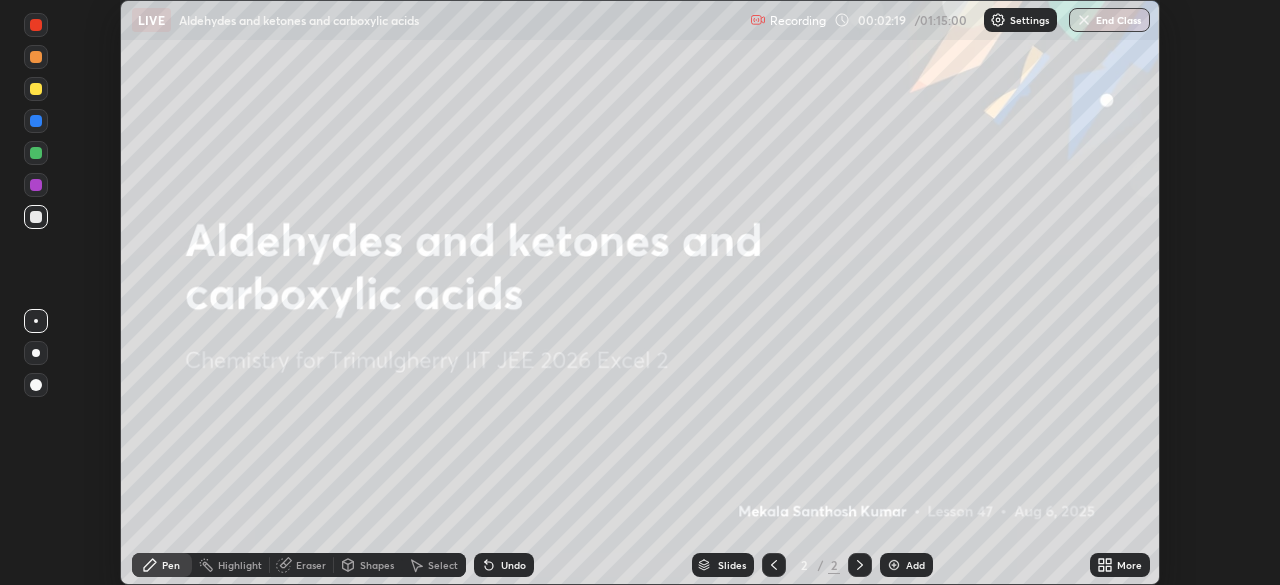 click on "More" at bounding box center (1129, 565) 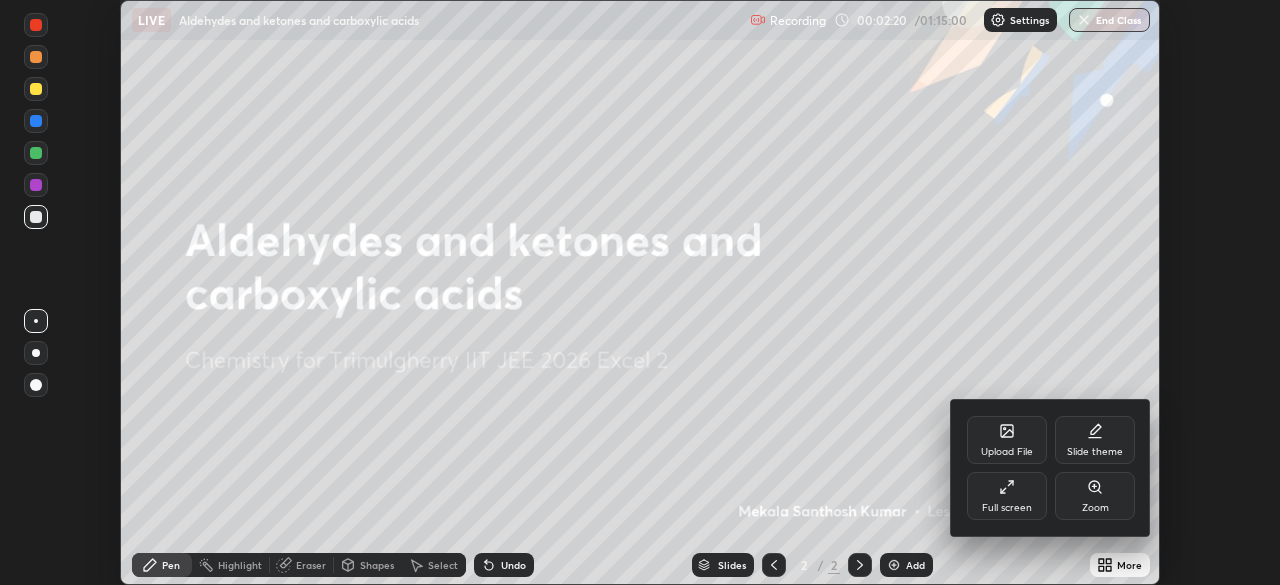 click on "Full screen" at bounding box center (1007, 496) 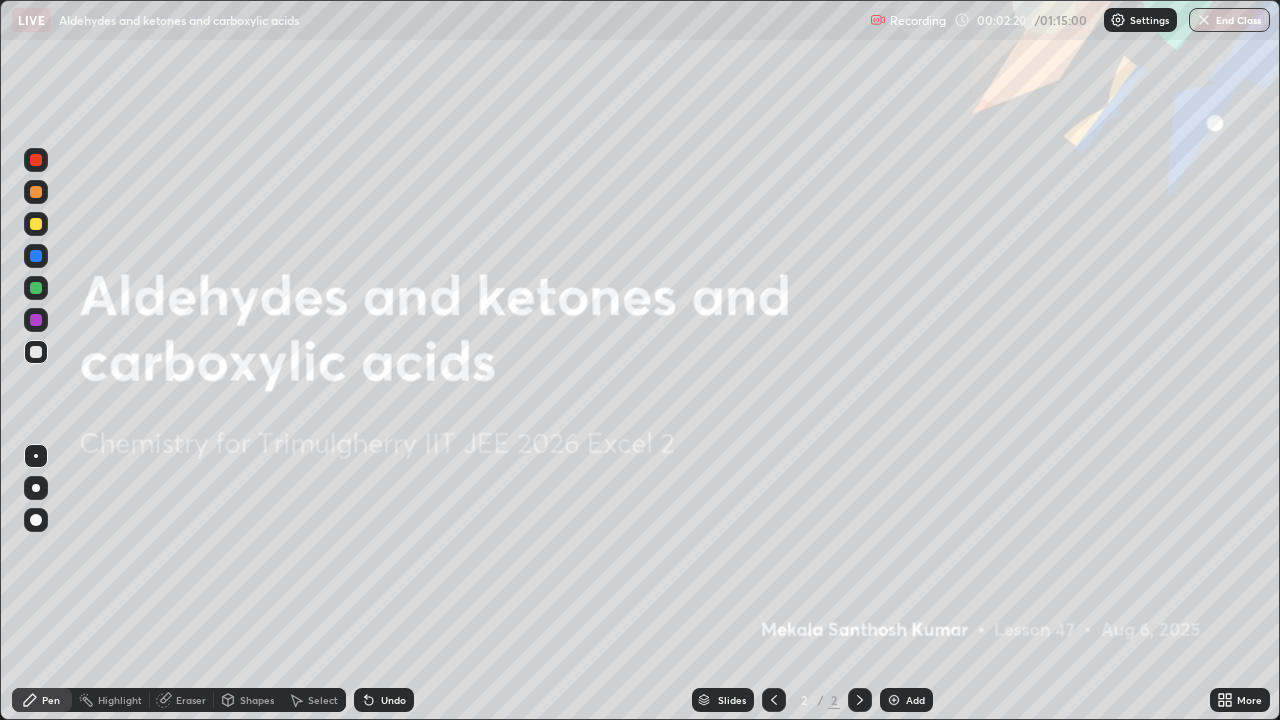 scroll, scrollTop: 99280, scrollLeft: 98720, axis: both 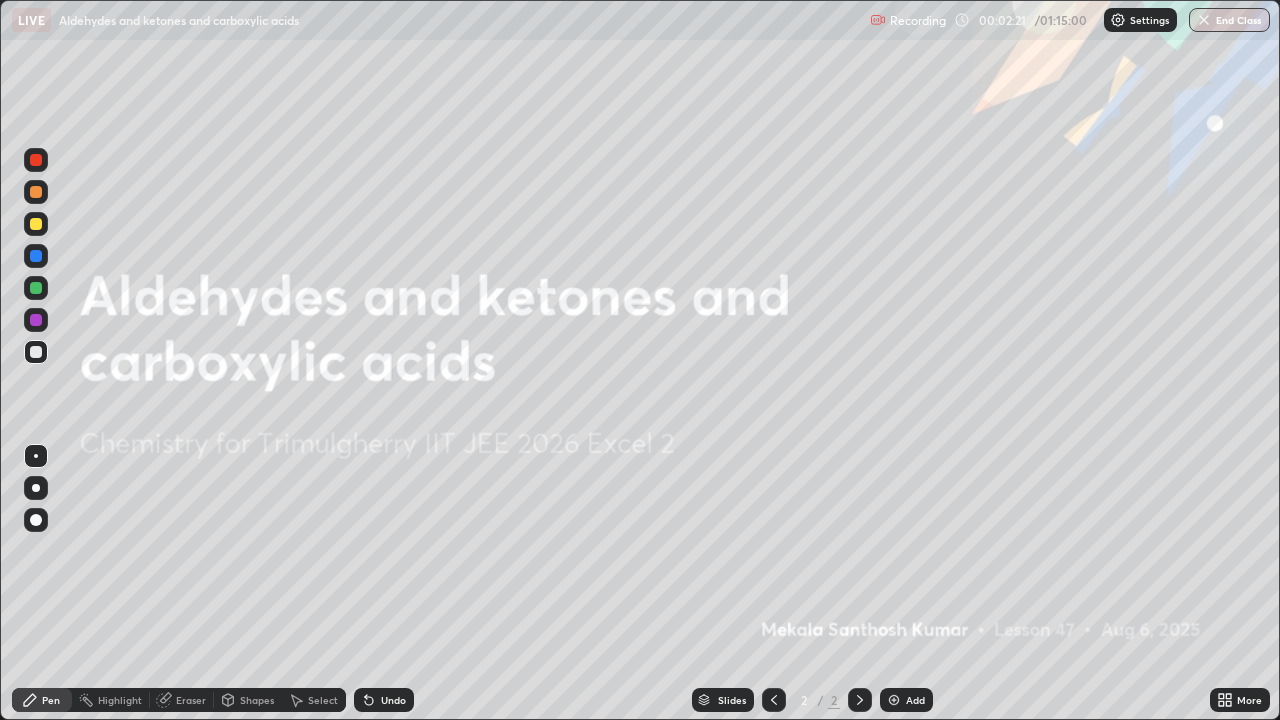 click on "Add" at bounding box center [915, 700] 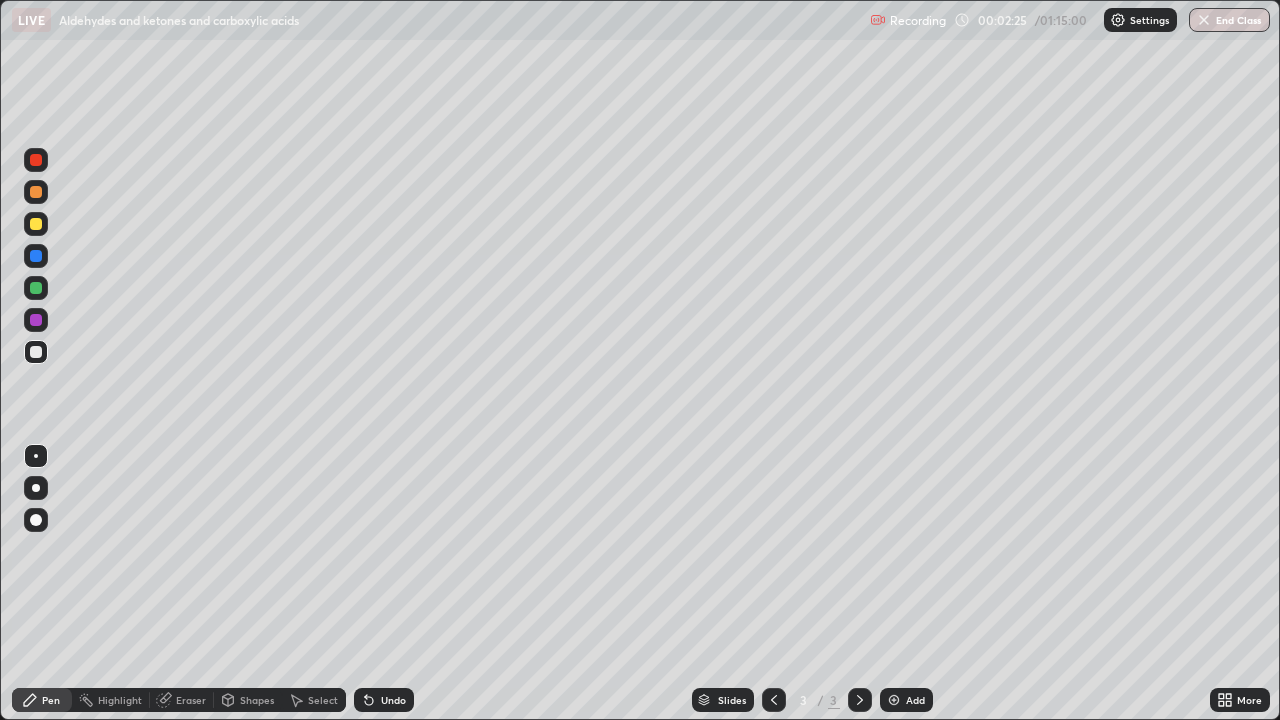click at bounding box center [36, 192] 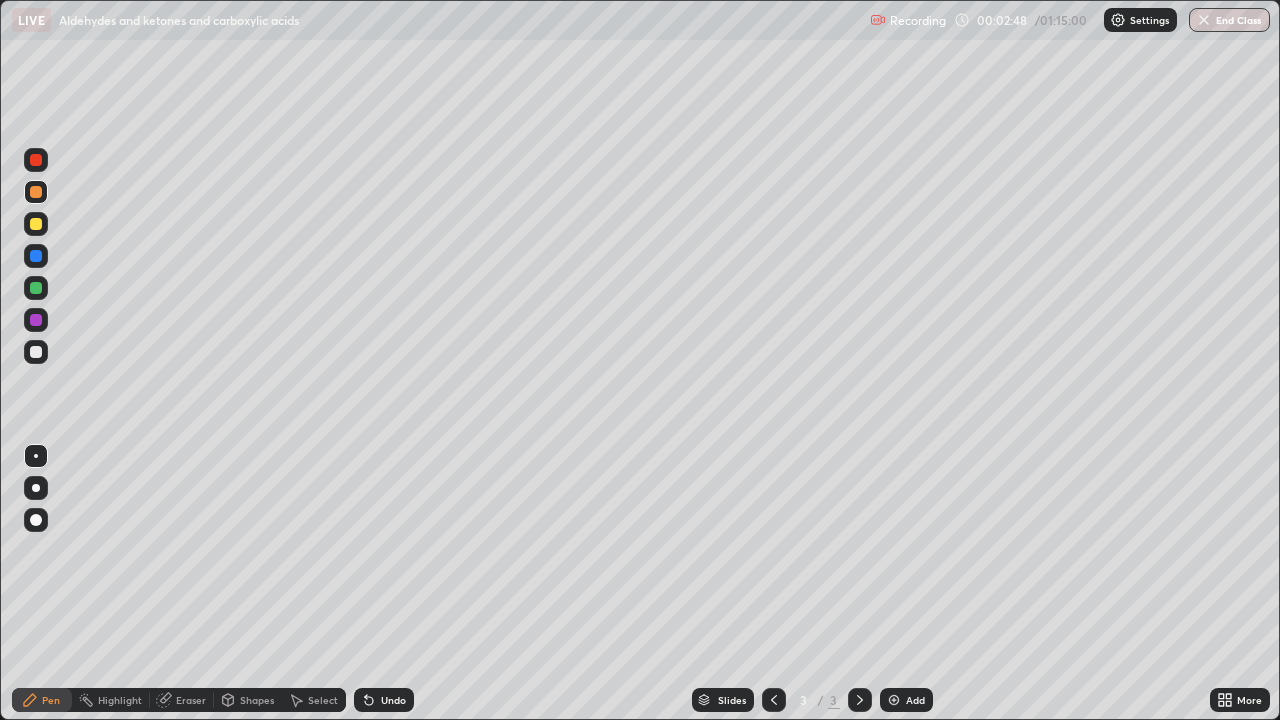 click at bounding box center (36, 256) 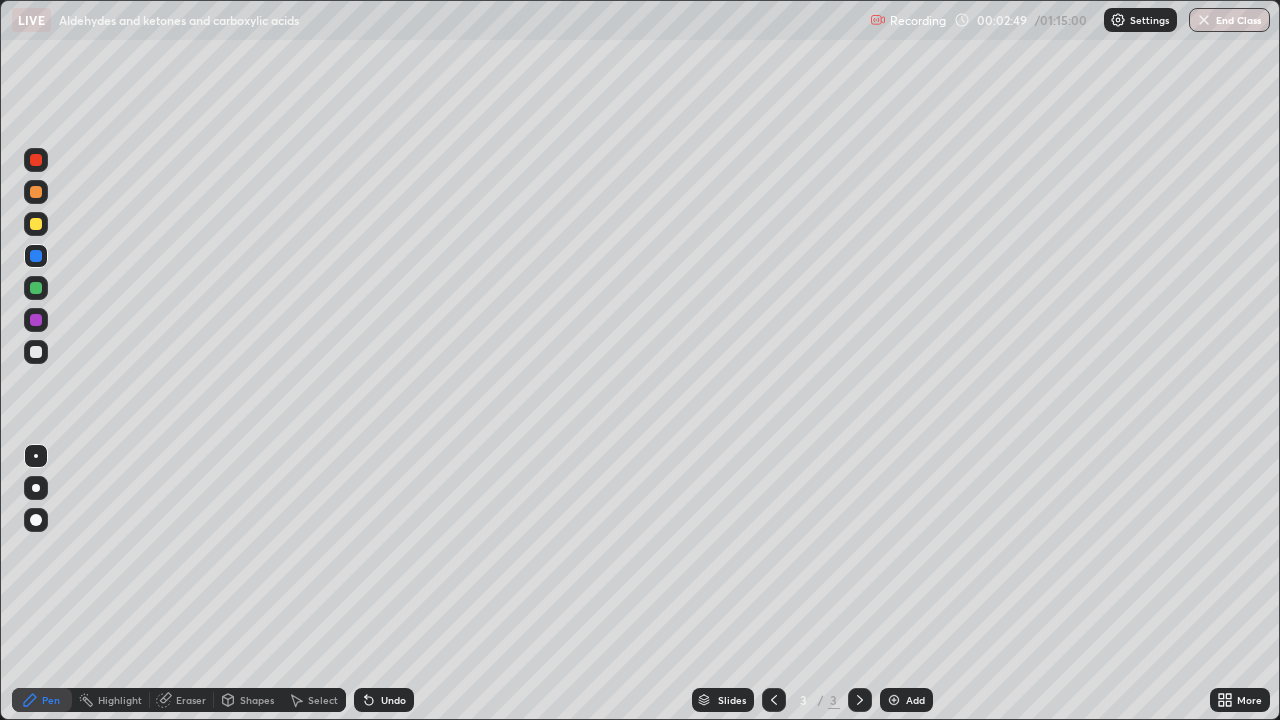 click at bounding box center [36, 224] 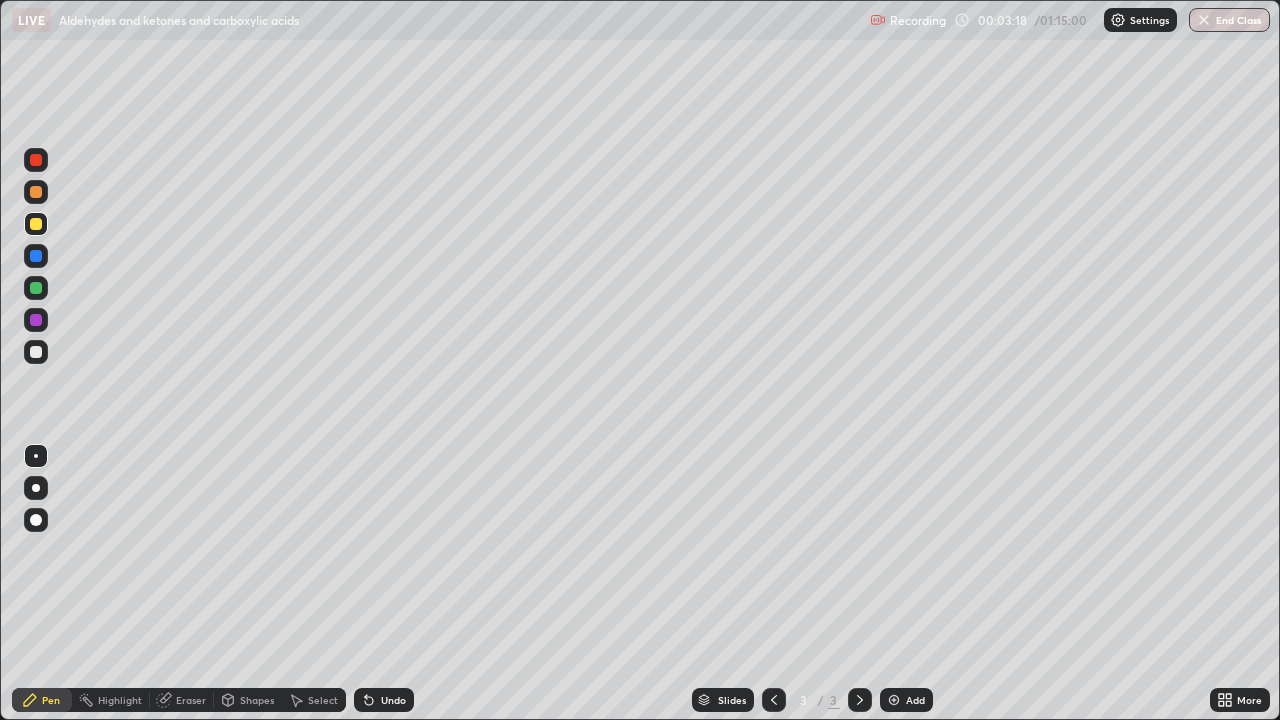 click 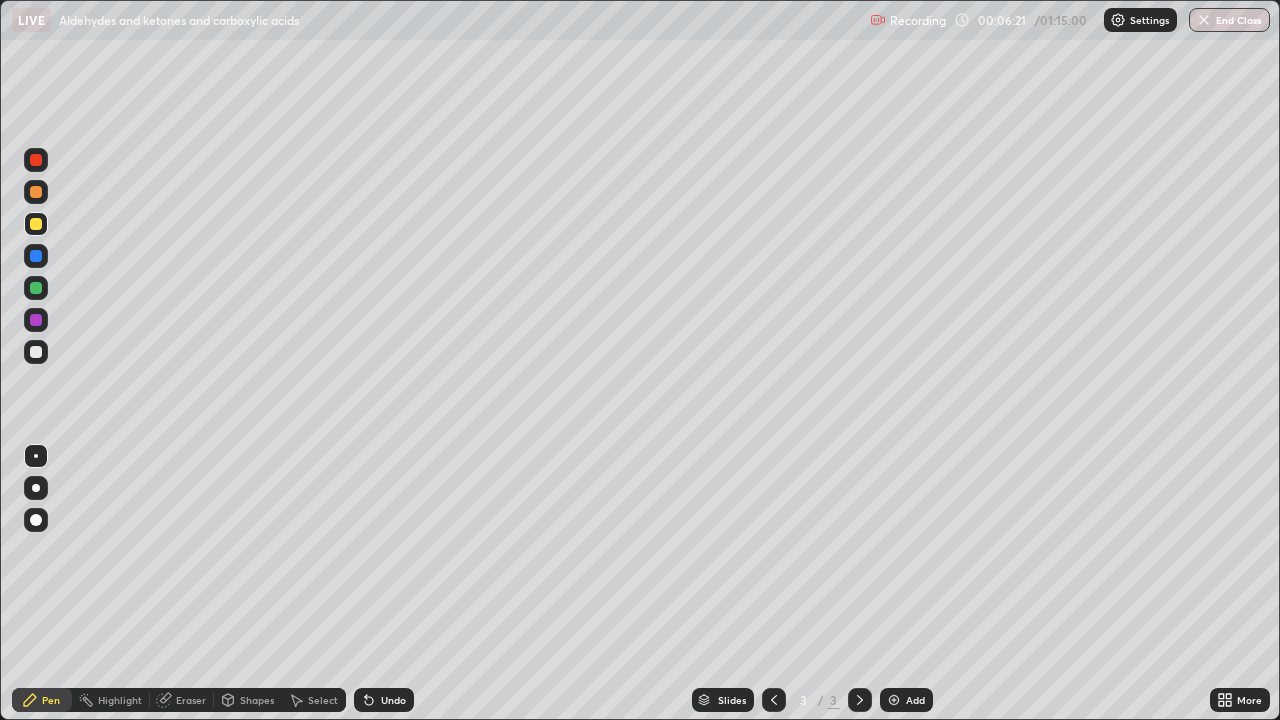 click at bounding box center [36, 352] 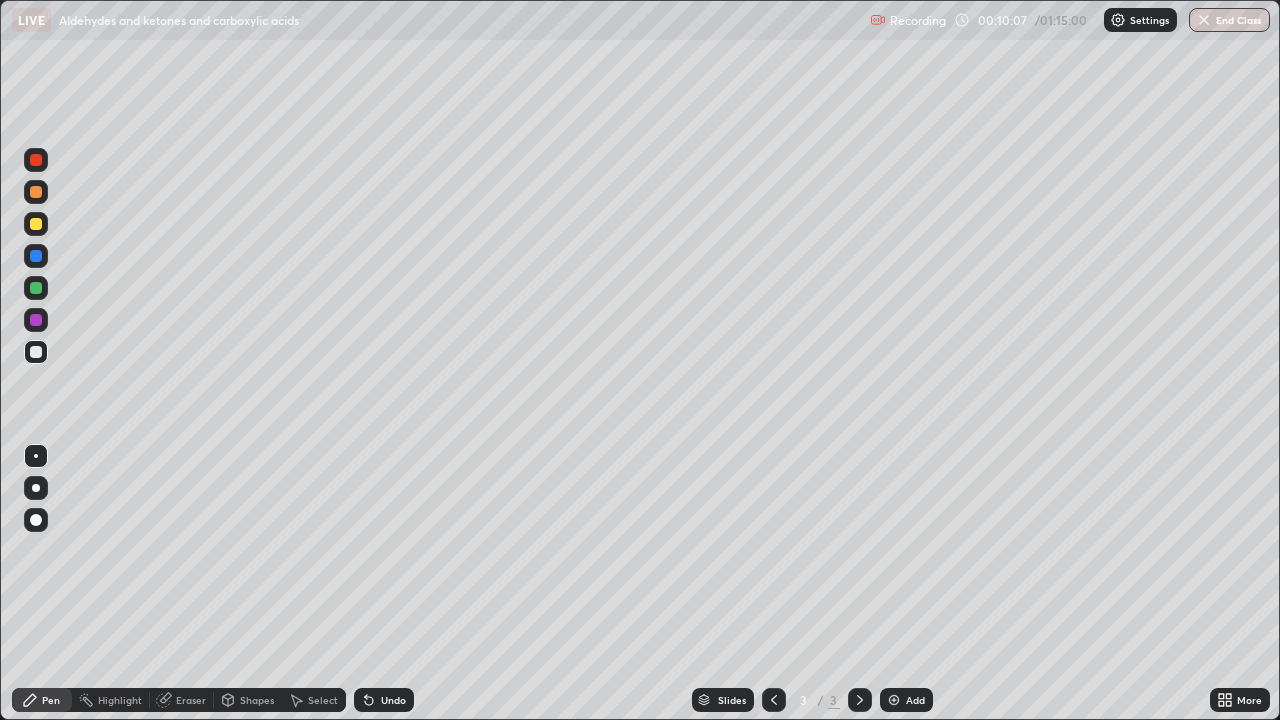 click on "Add" at bounding box center [915, 700] 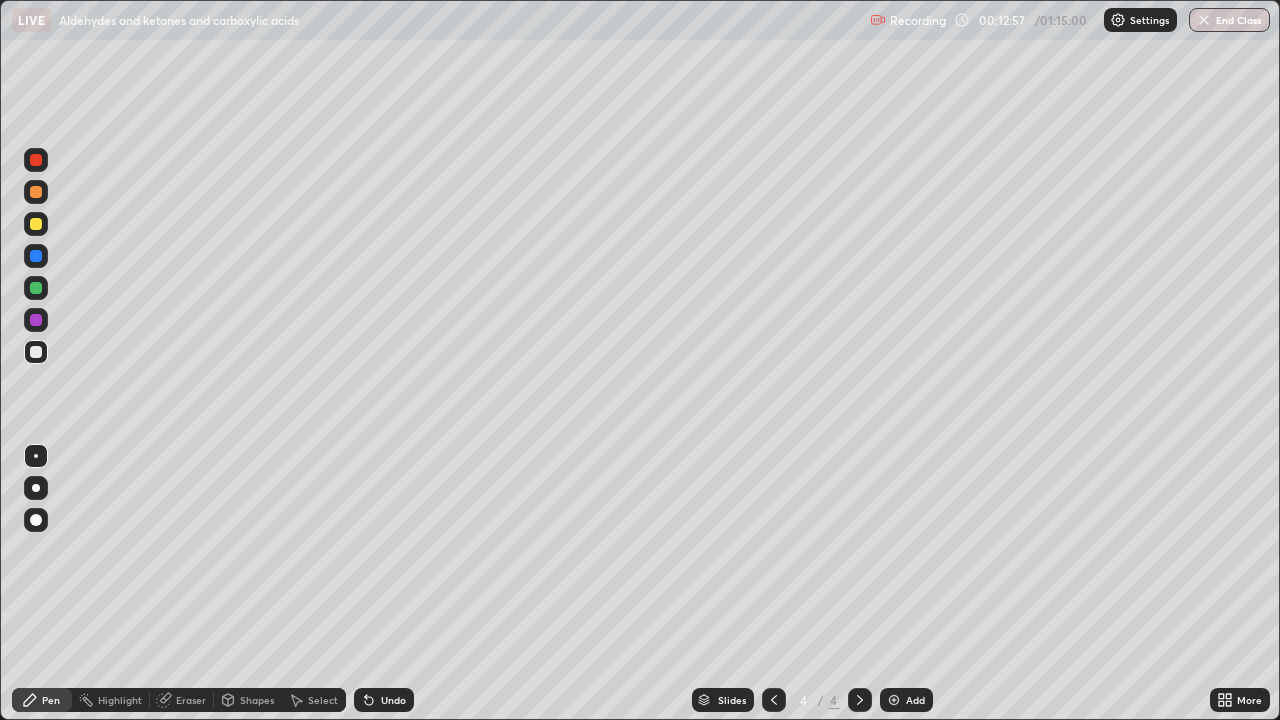 click at bounding box center (36, 224) 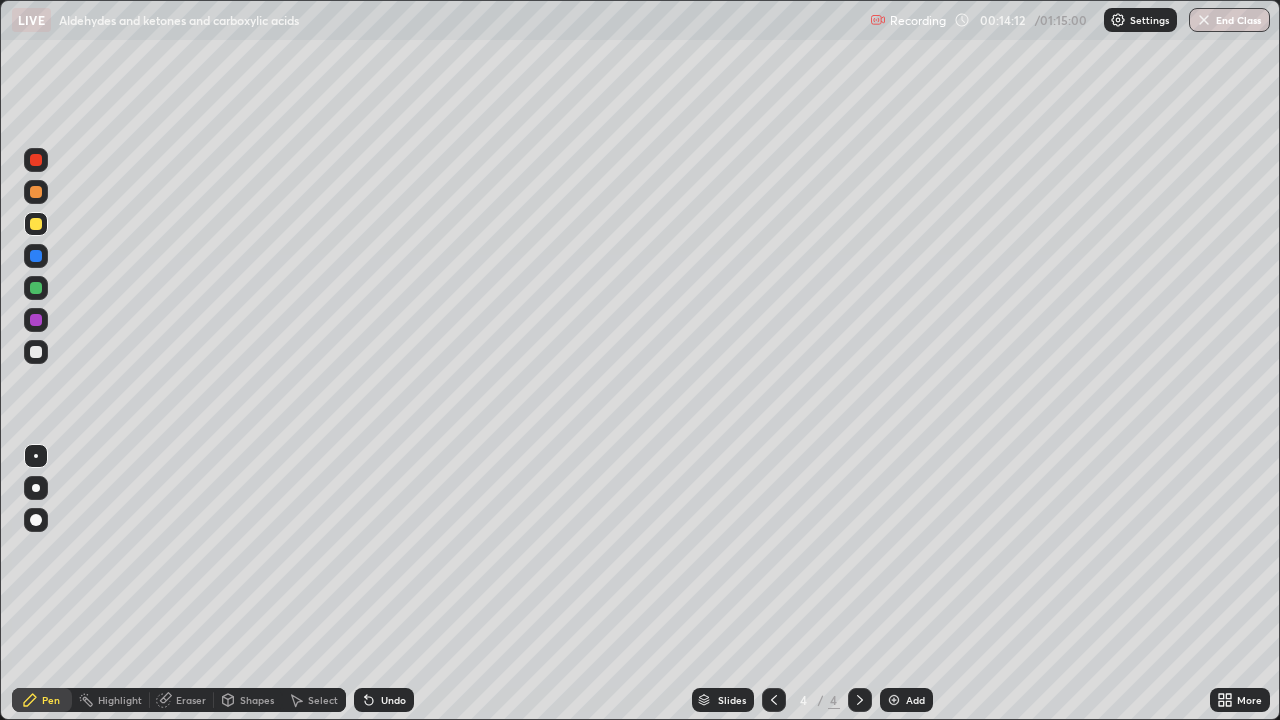 click at bounding box center [36, 352] 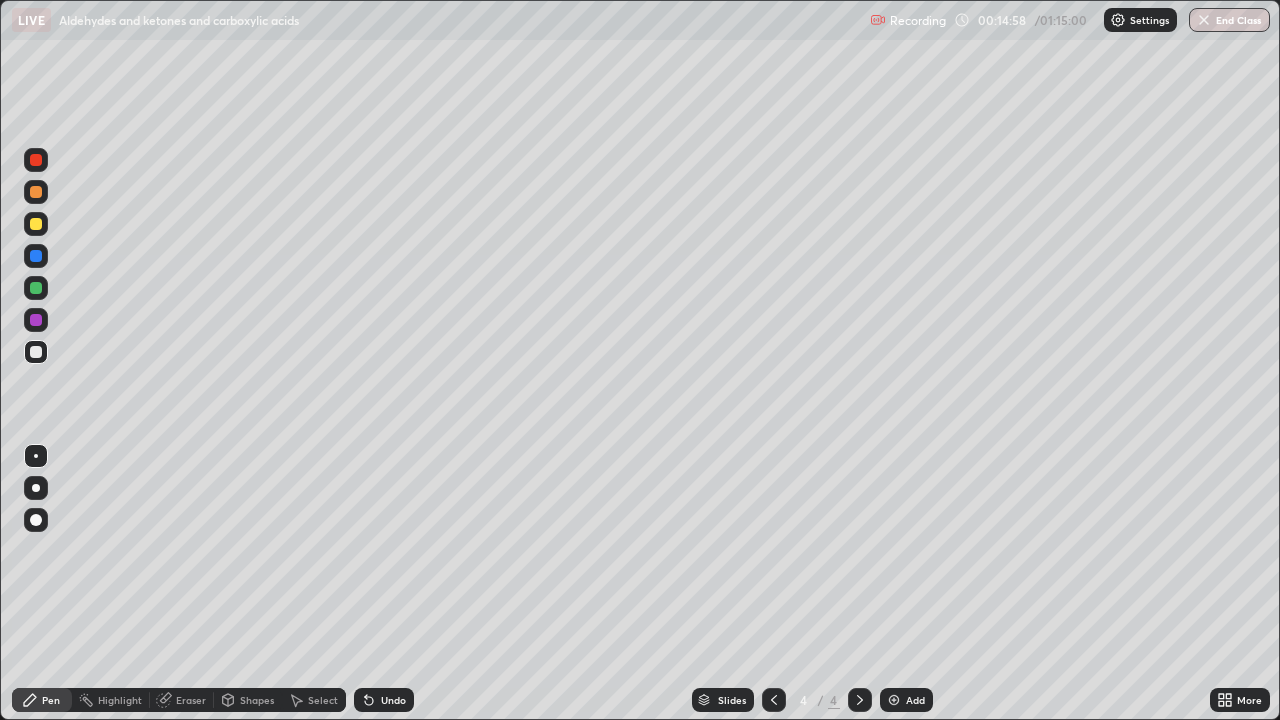 click at bounding box center (36, 192) 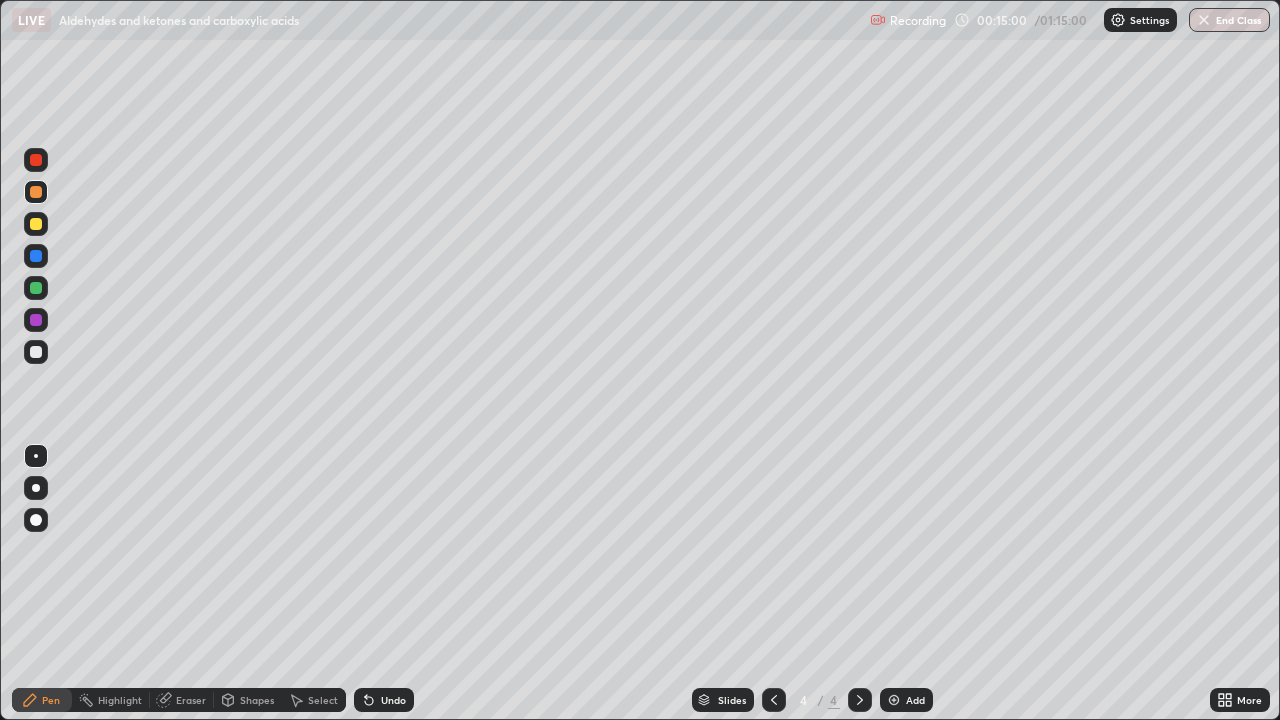 click on "Slides 4 / 4 Add" at bounding box center (812, 700) 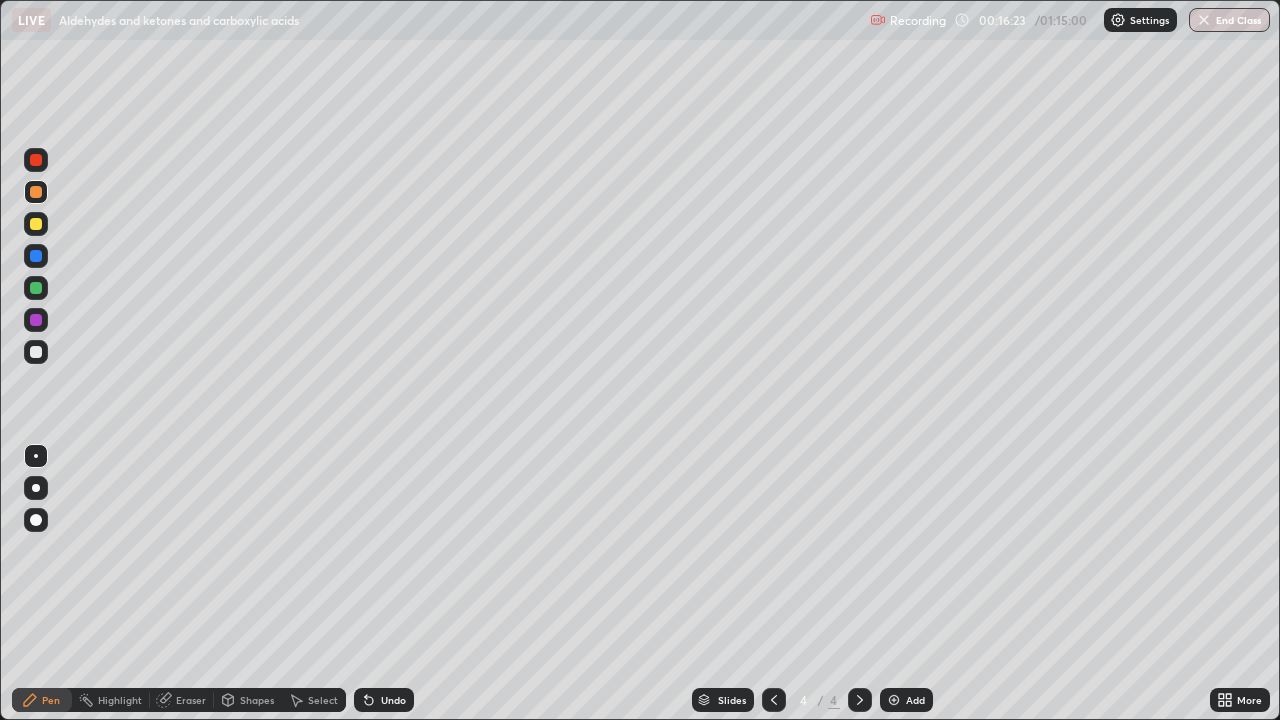 click on "Undo" at bounding box center [384, 700] 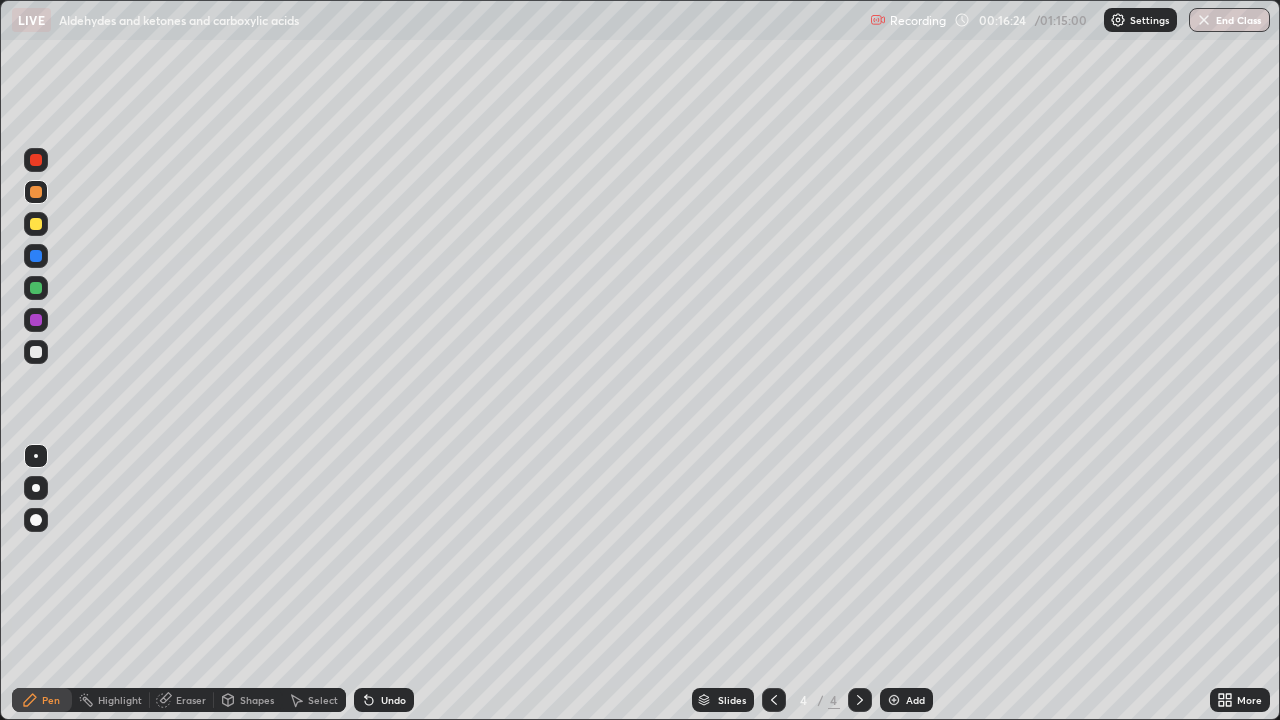 click on "Undo" at bounding box center [384, 700] 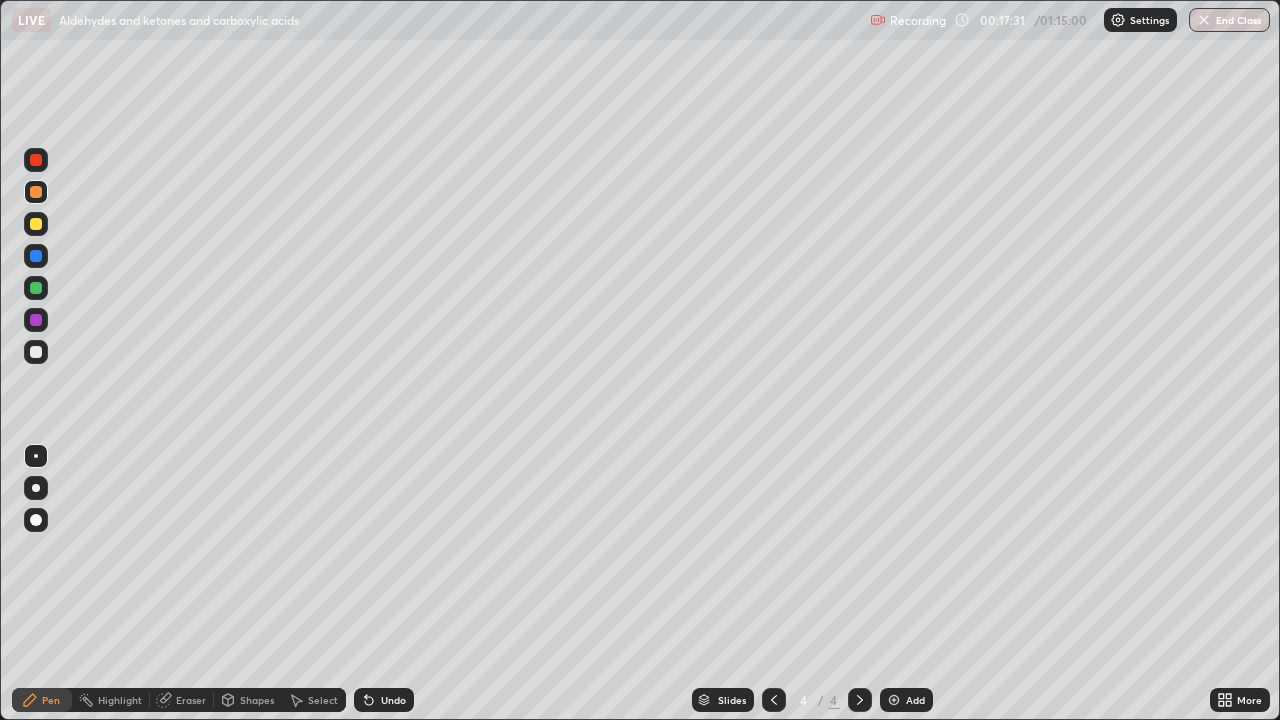 click 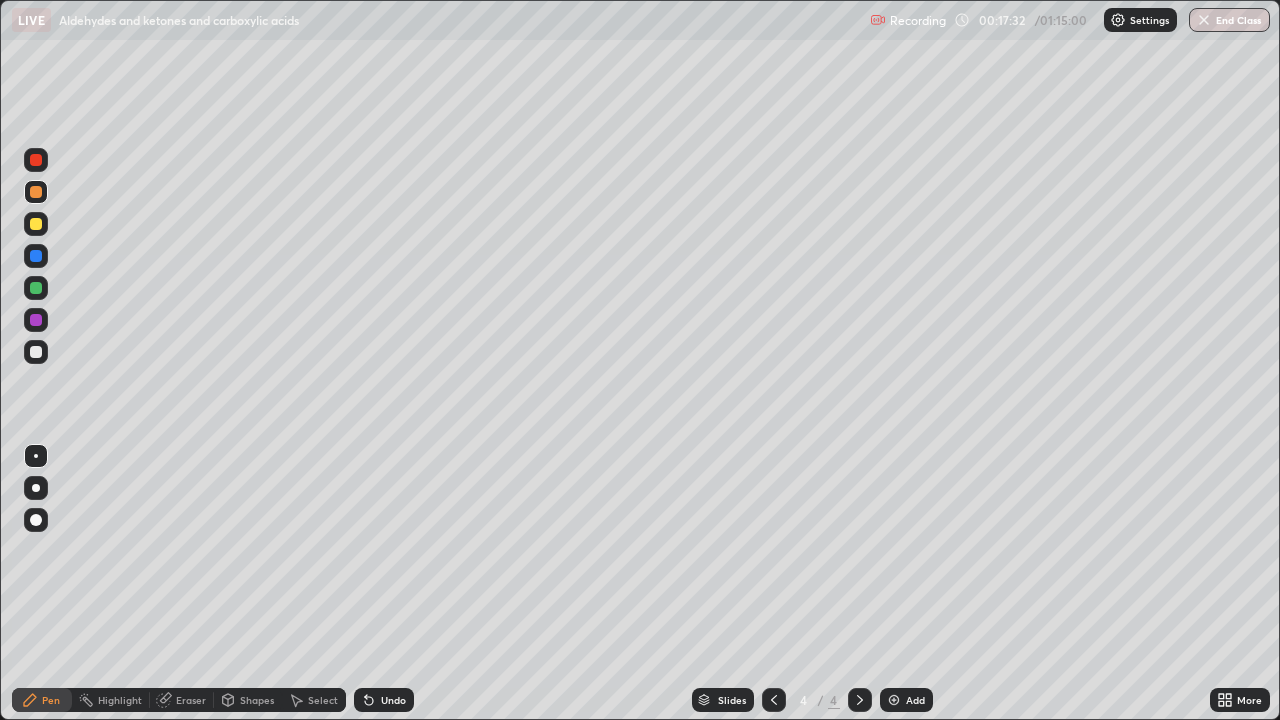 click 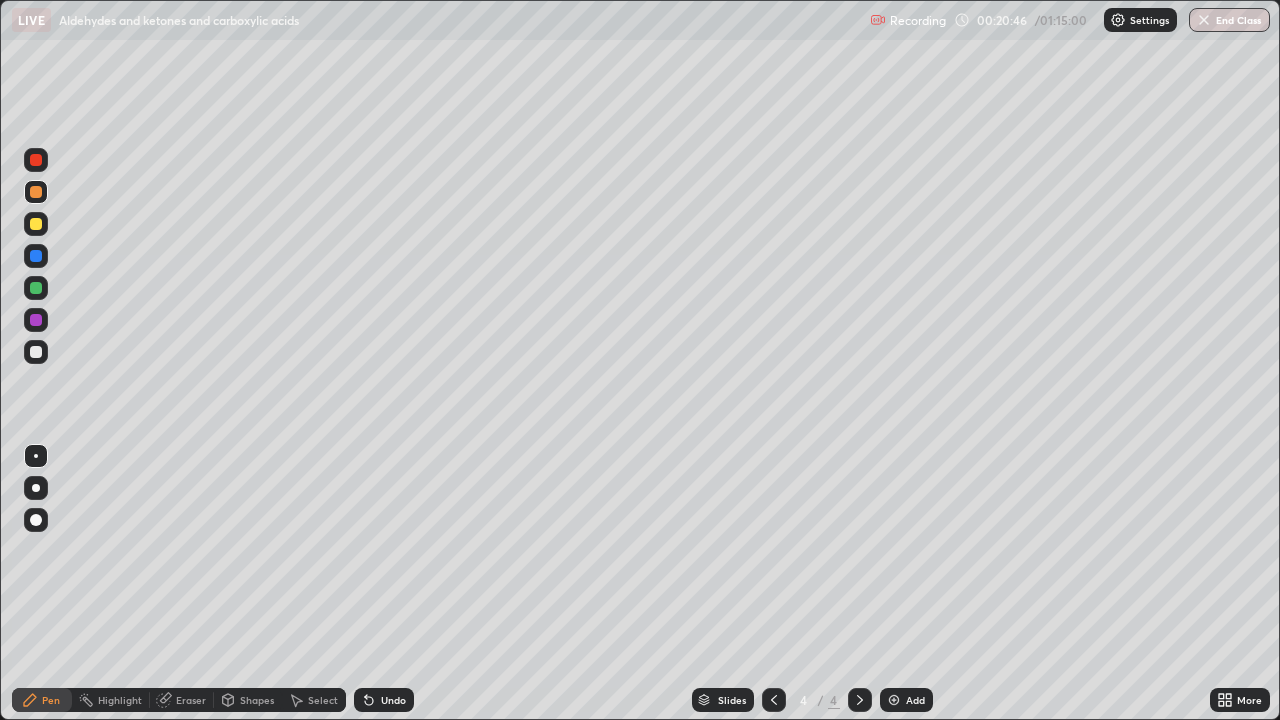 click on "Add" at bounding box center (906, 700) 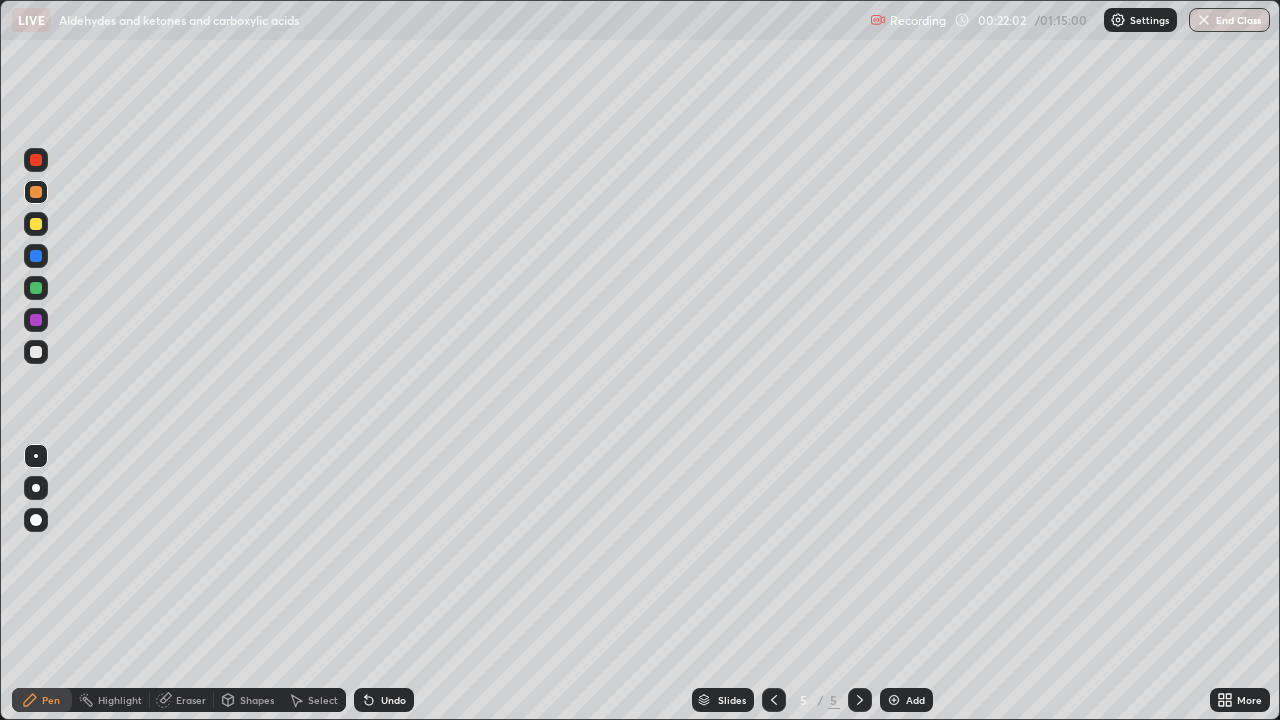 click 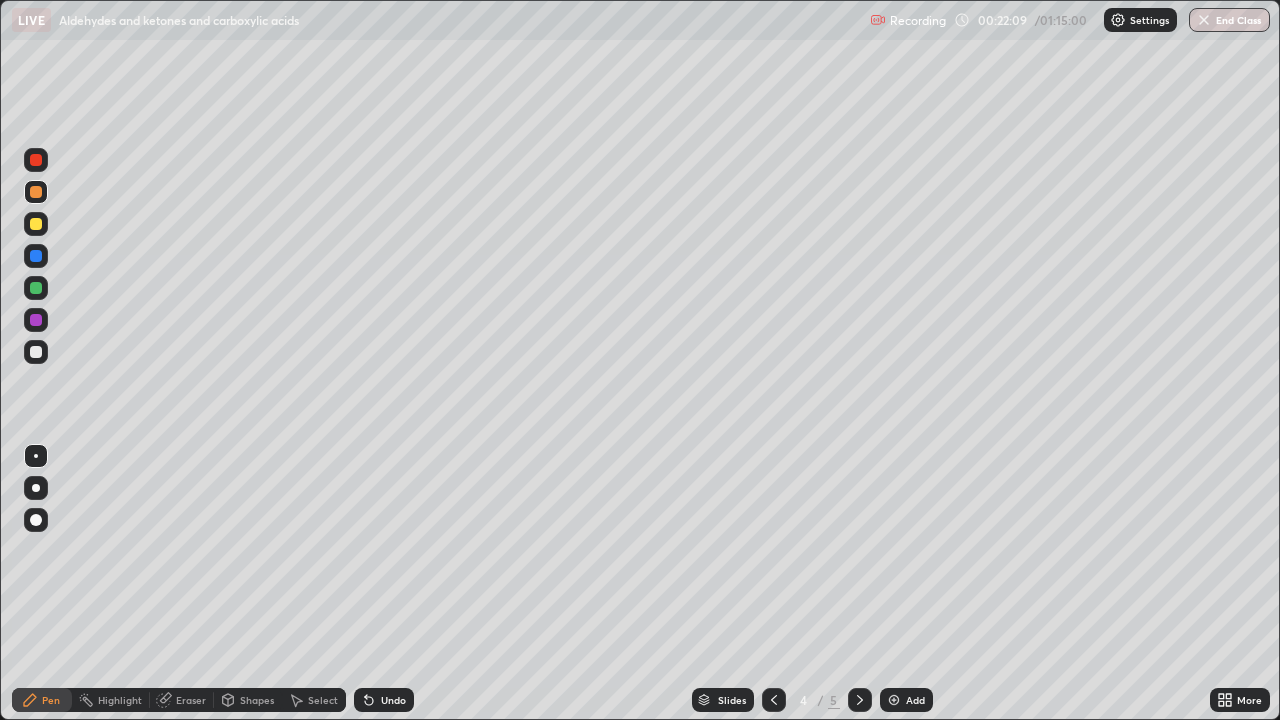 click at bounding box center (36, 352) 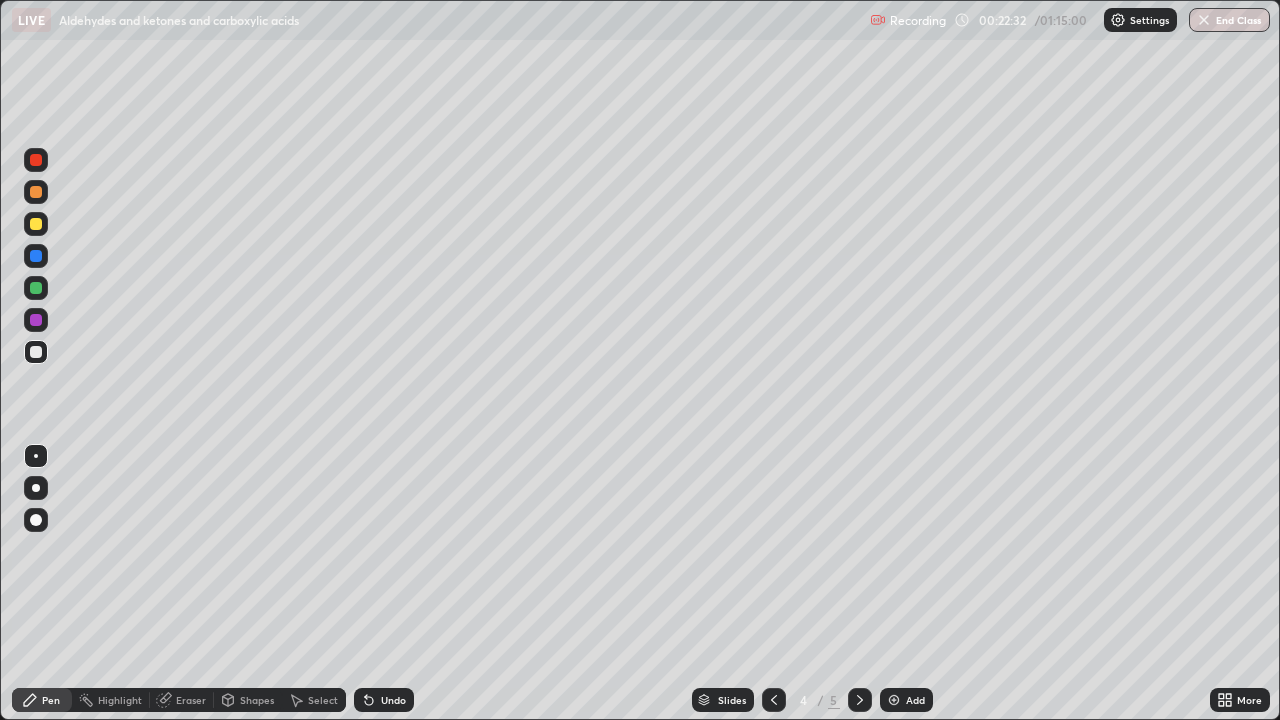 click 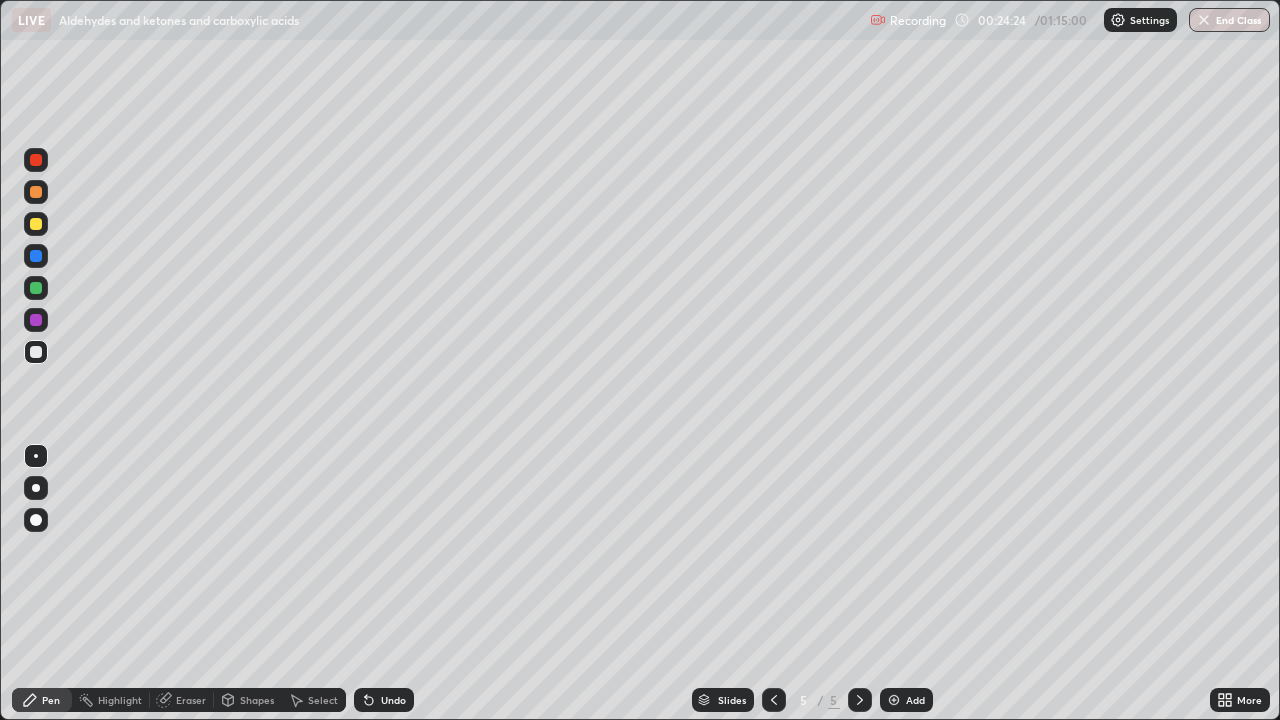 click at bounding box center [894, 700] 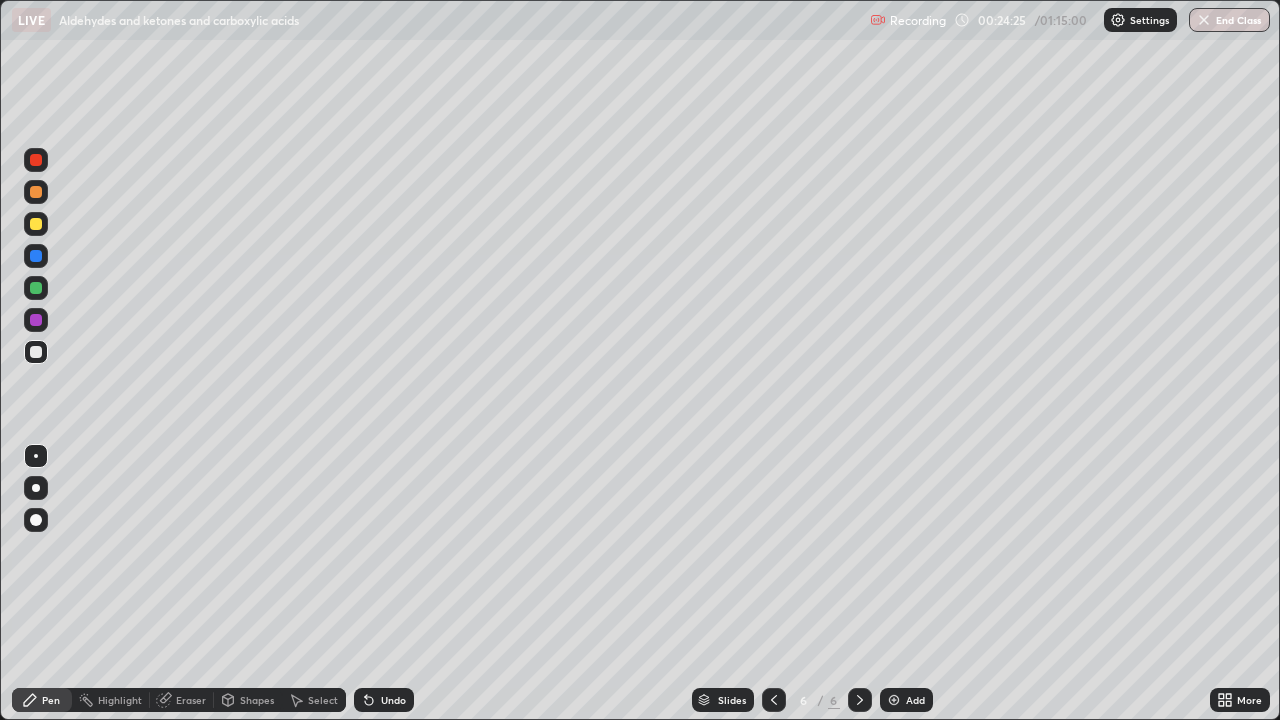 click at bounding box center (774, 700) 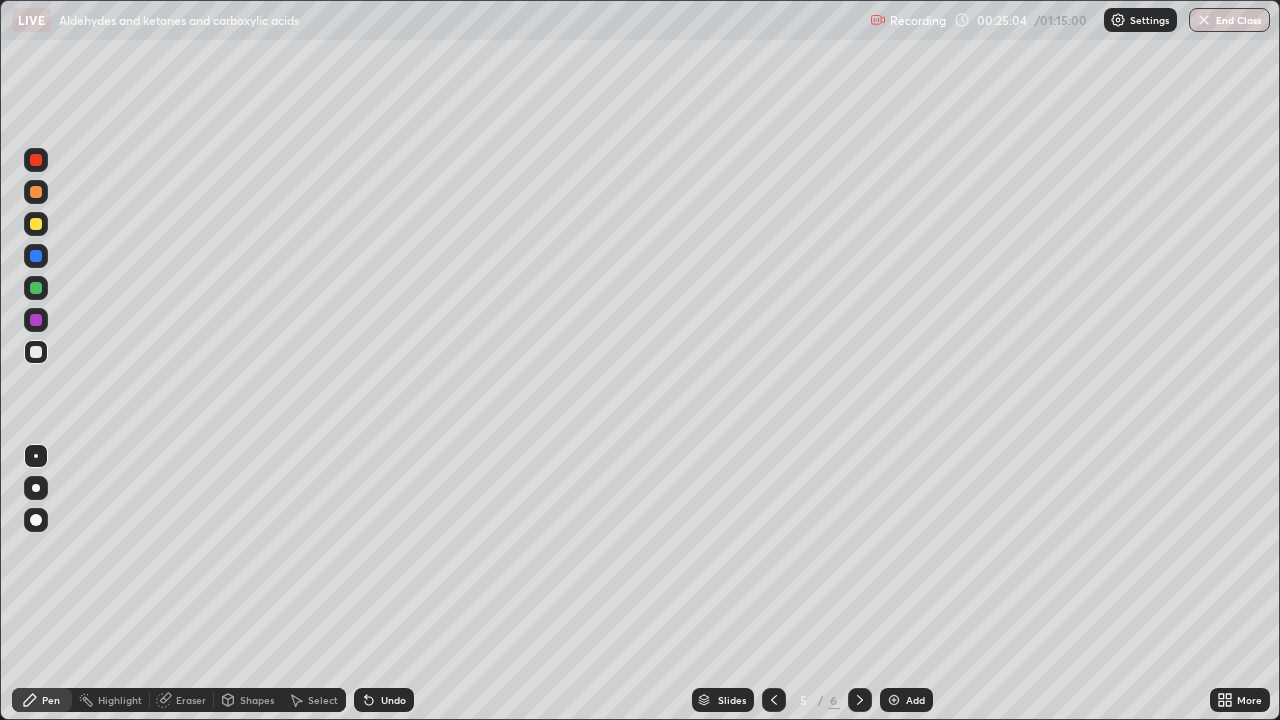 click at bounding box center (860, 700) 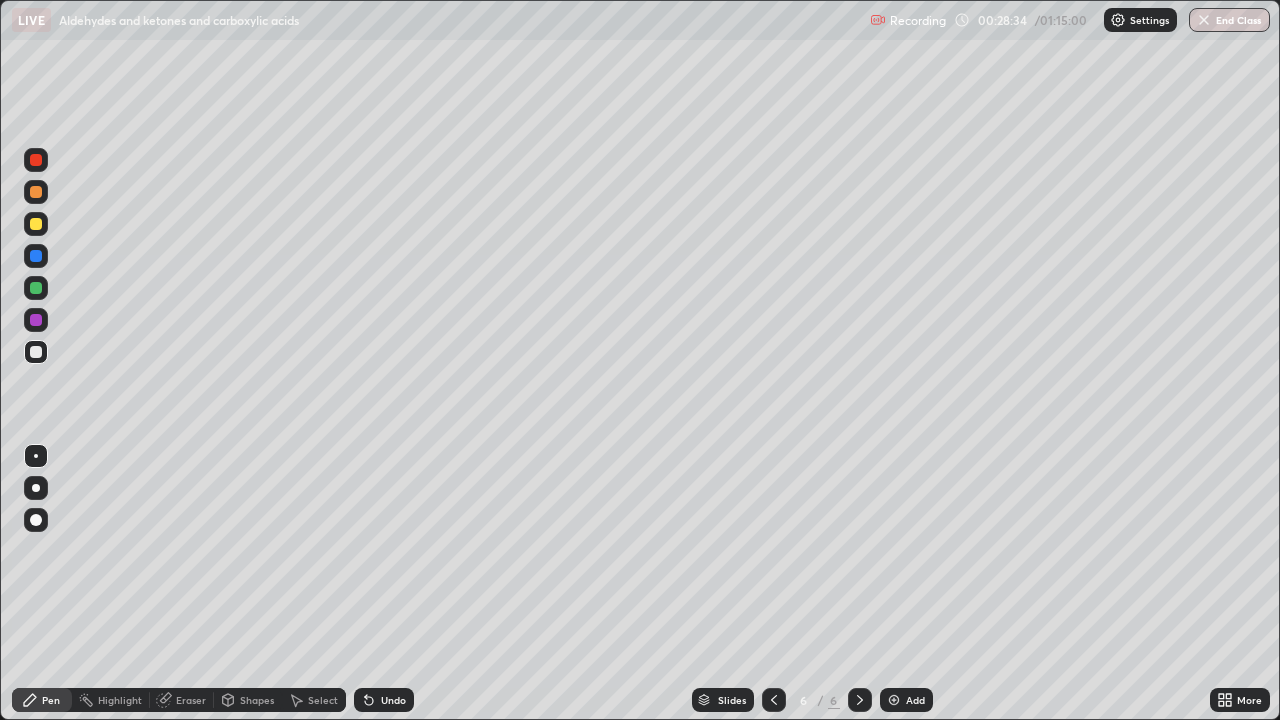 click at bounding box center [36, 288] 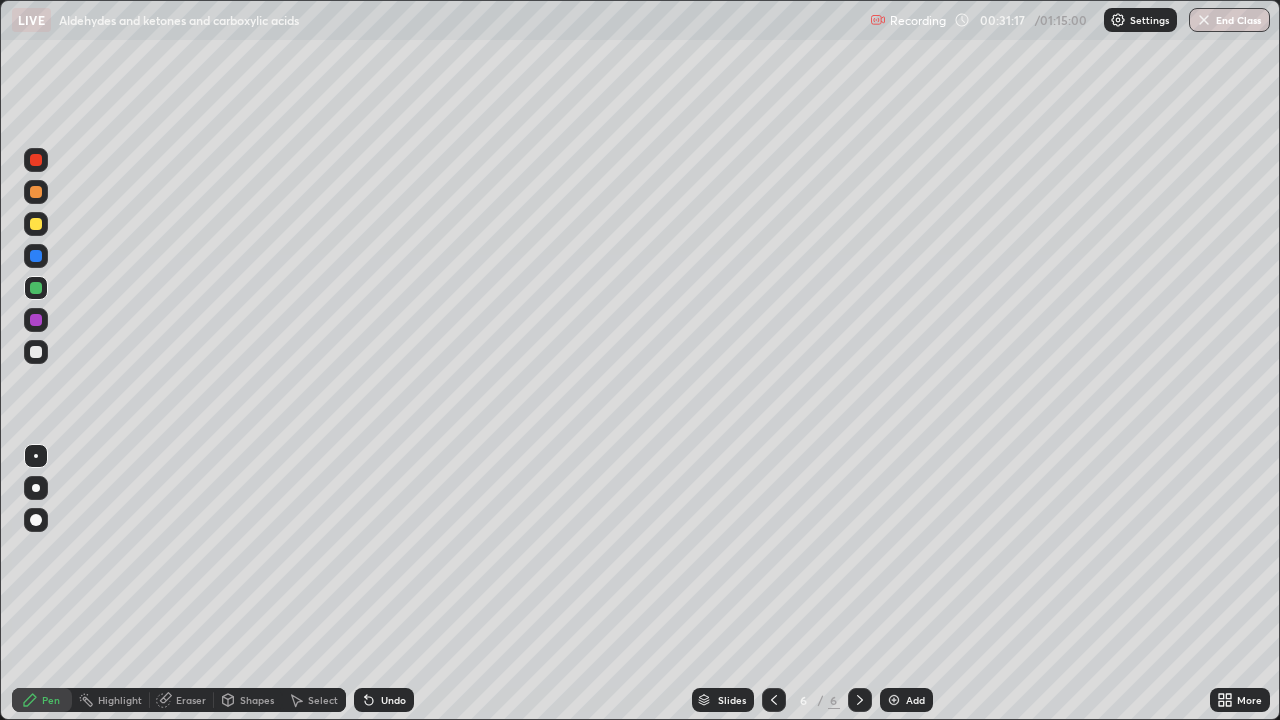 click at bounding box center (36, 352) 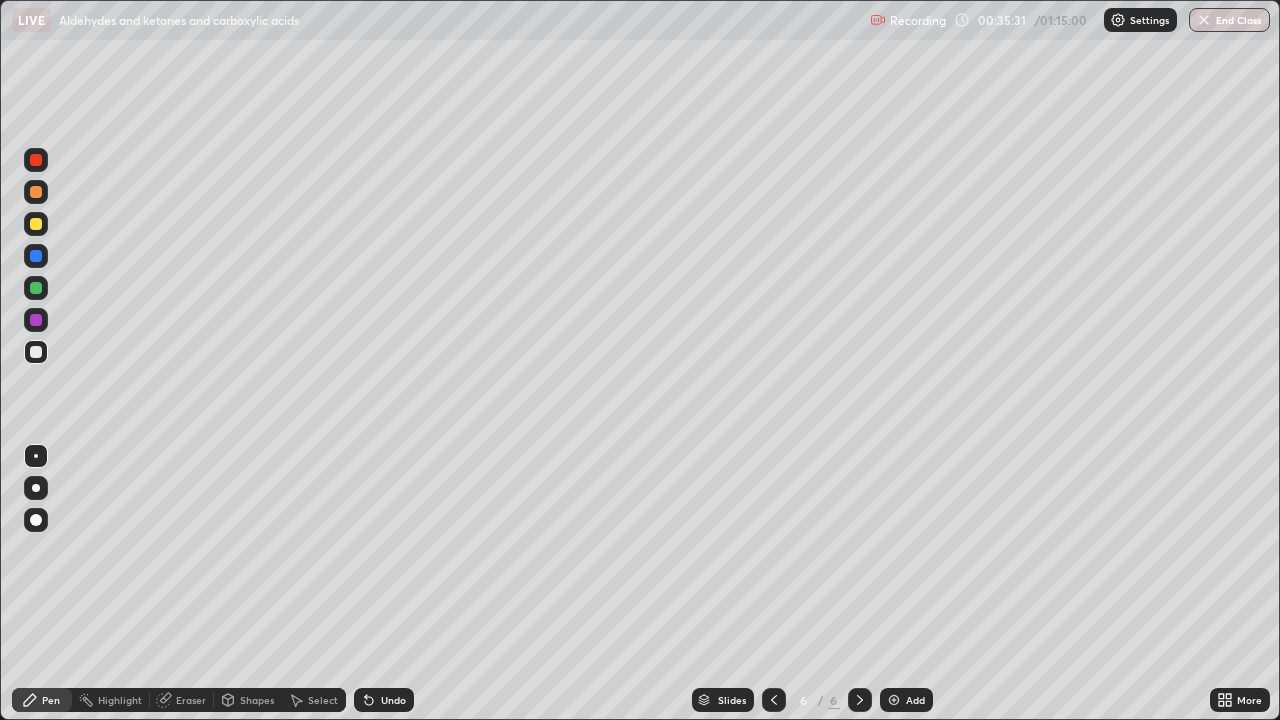 click on "Add" at bounding box center [915, 700] 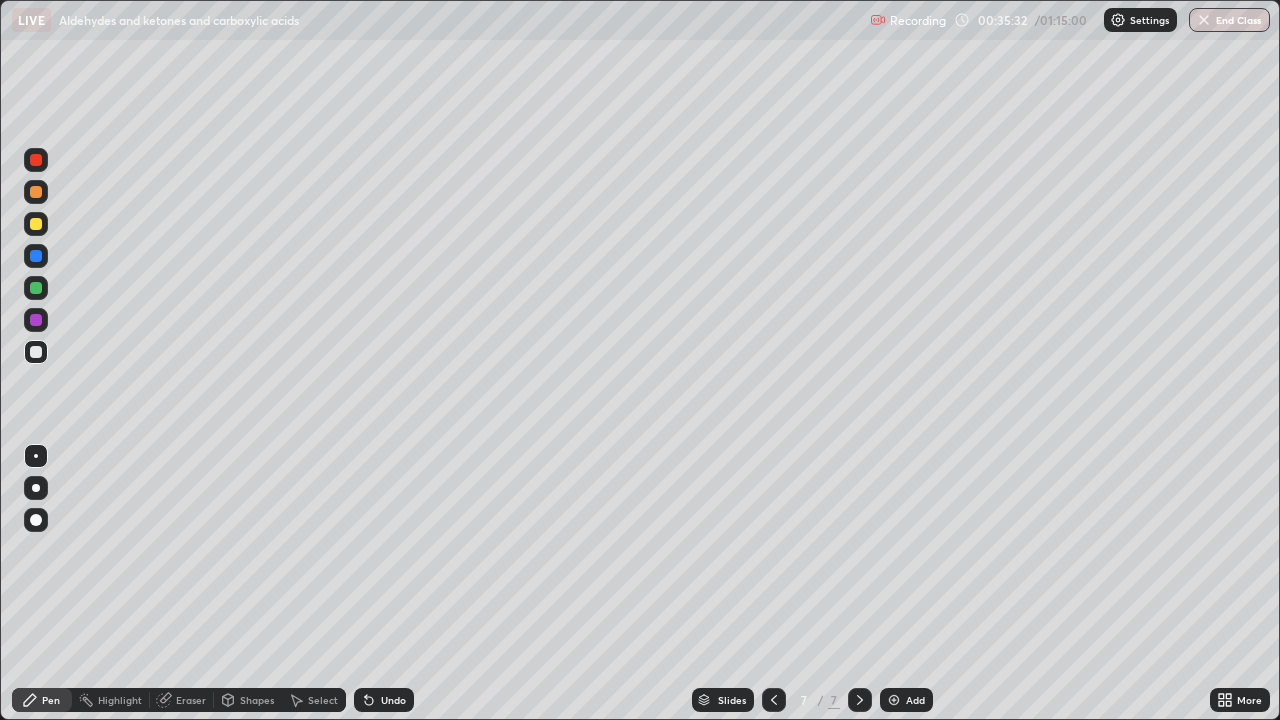click at bounding box center (36, 192) 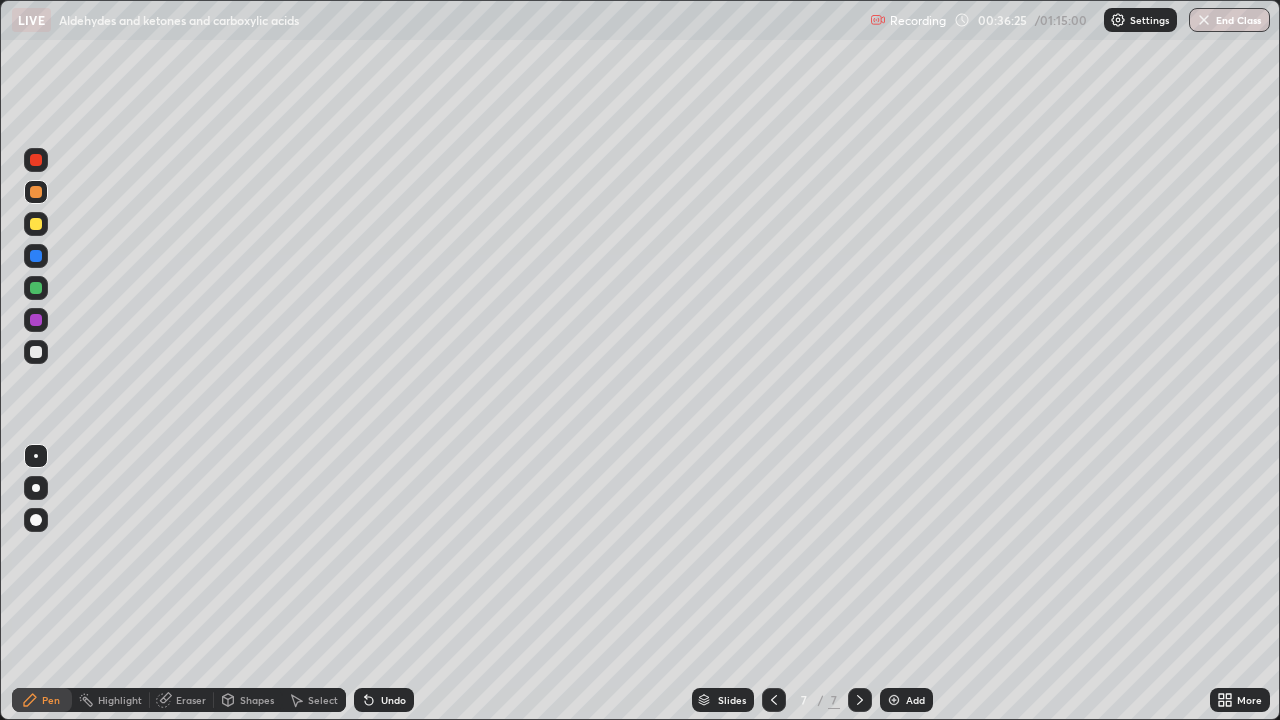 click at bounding box center [36, 224] 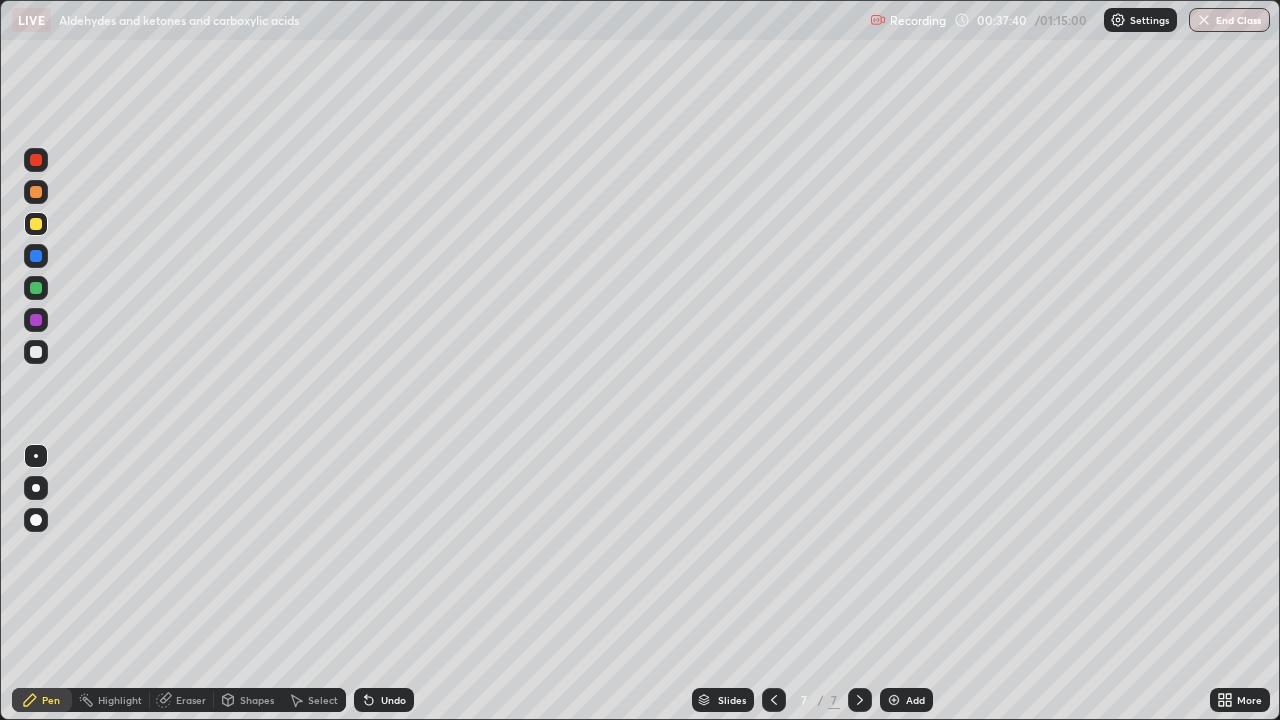 click at bounding box center [36, 352] 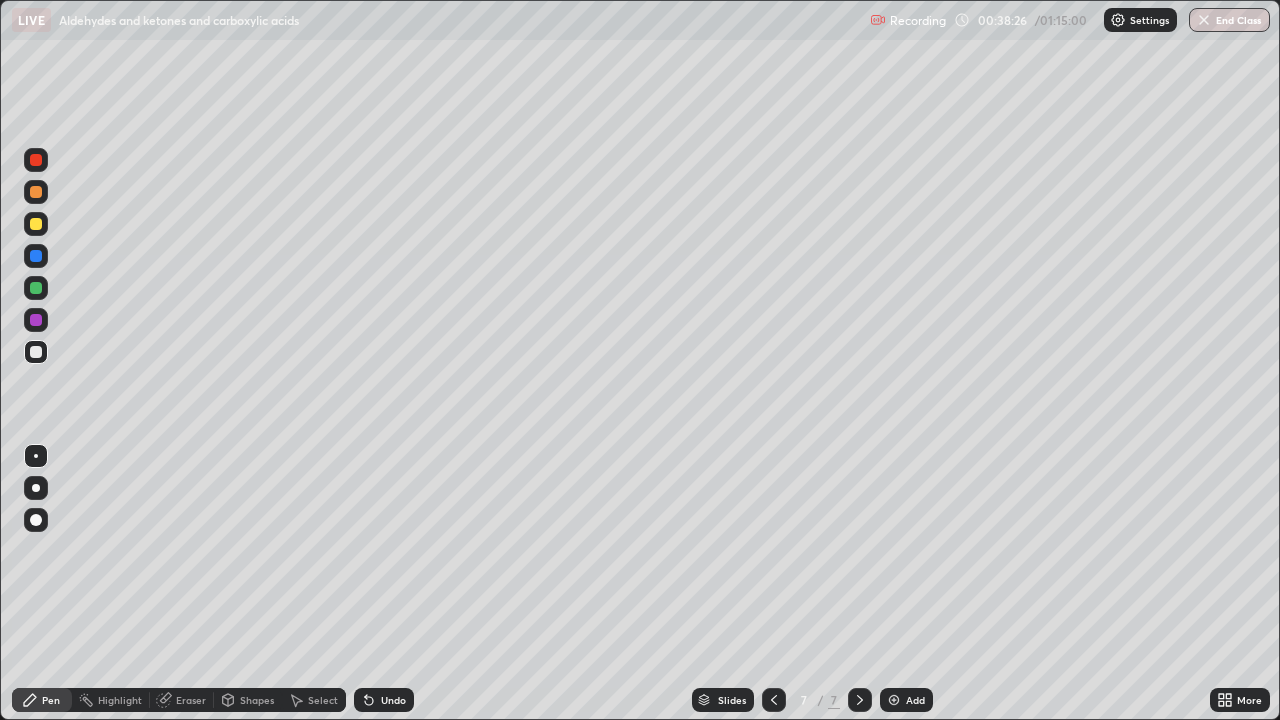 click on "Eraser" at bounding box center (191, 700) 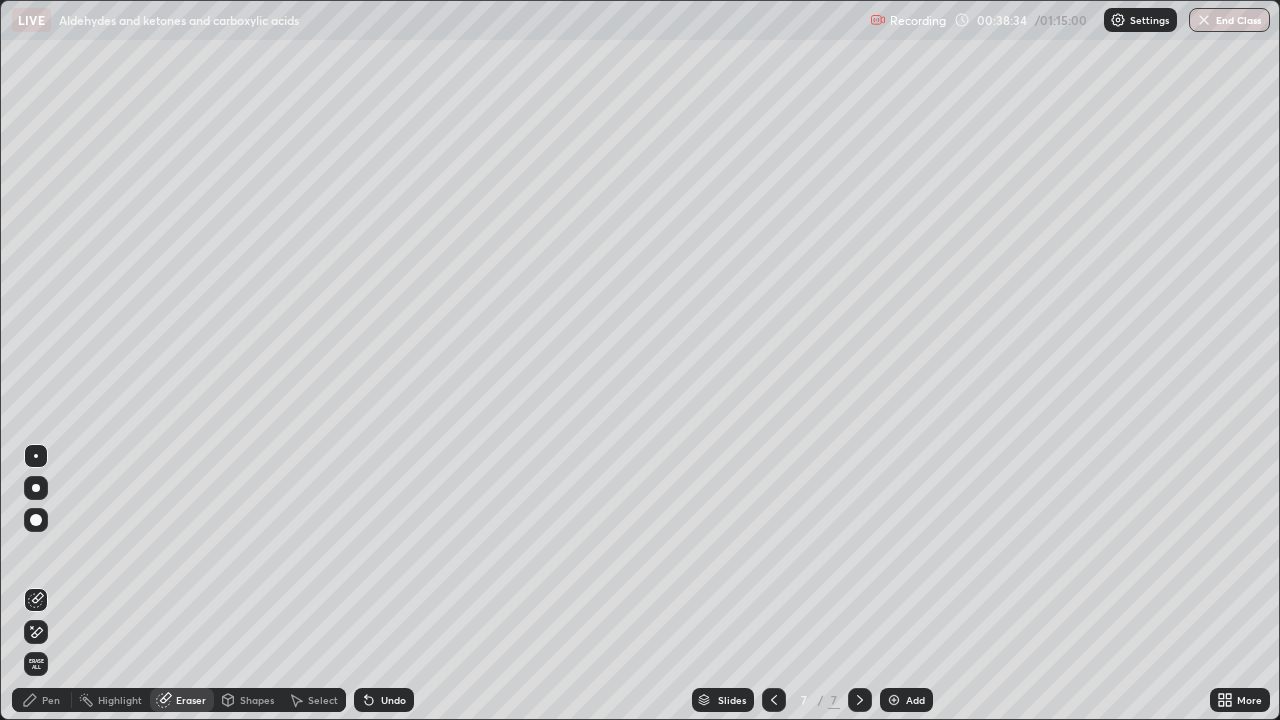 click on "Pen" at bounding box center (42, 700) 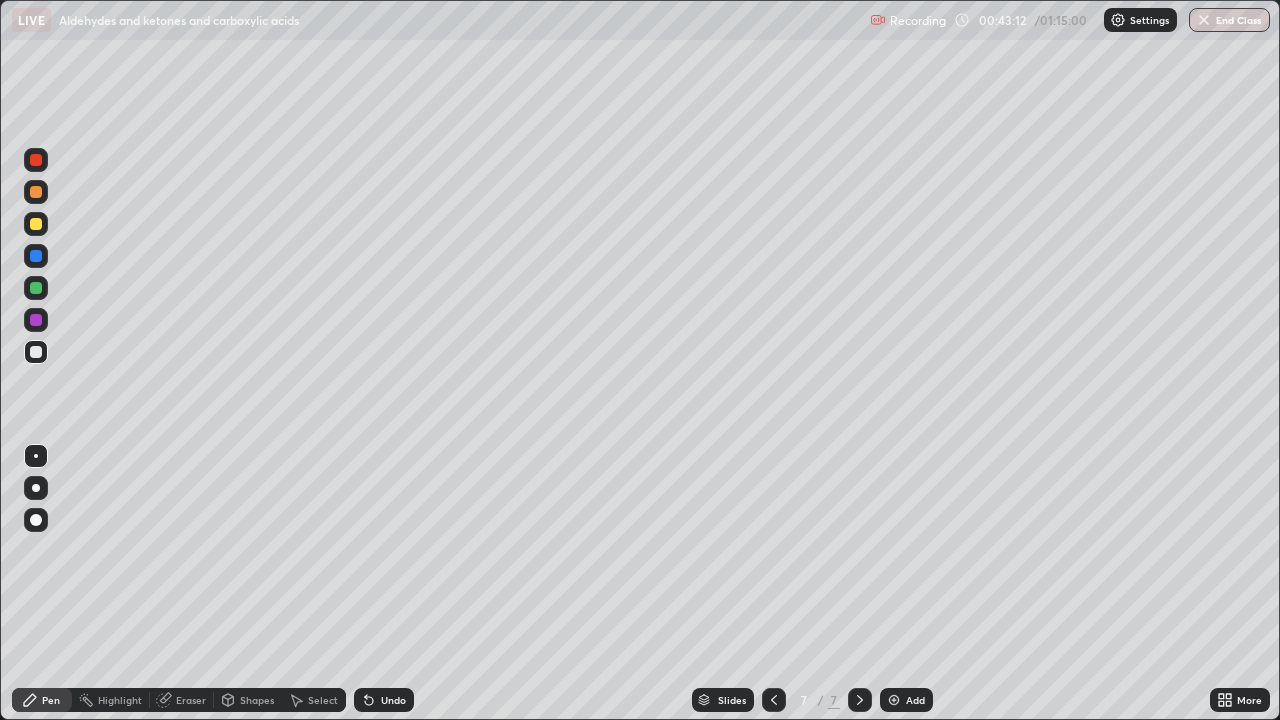 click at bounding box center (894, 700) 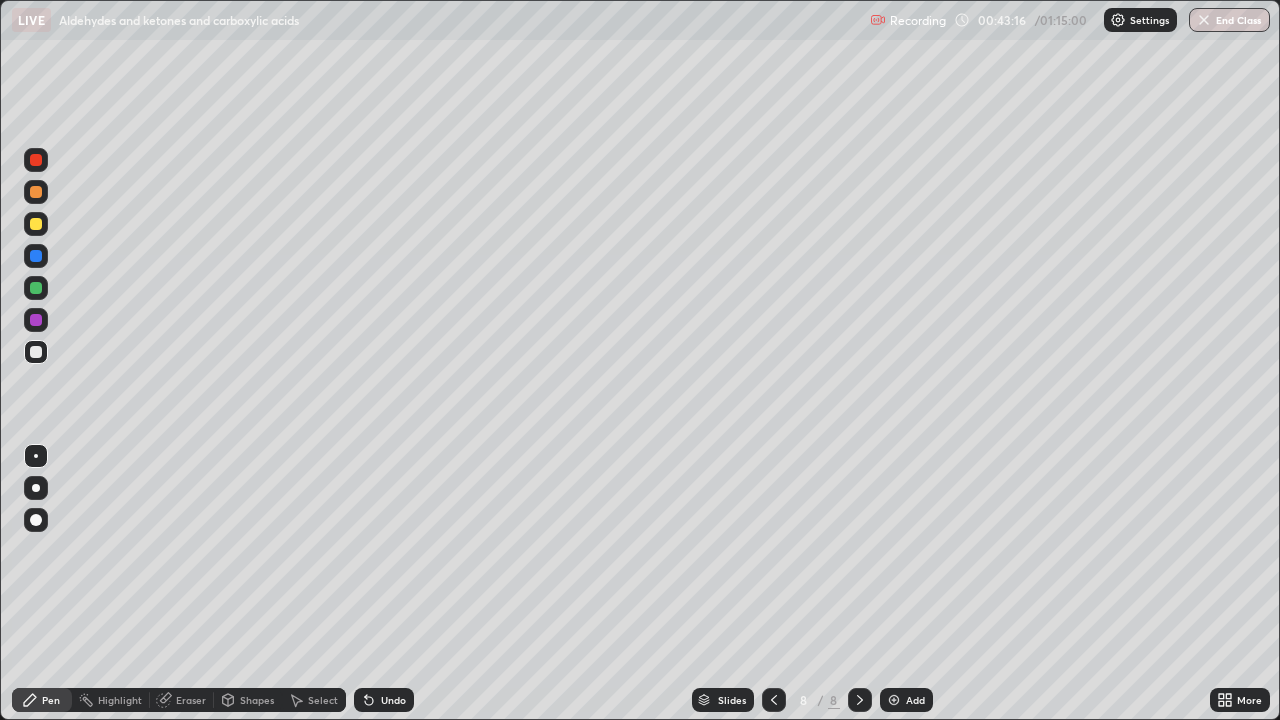 click 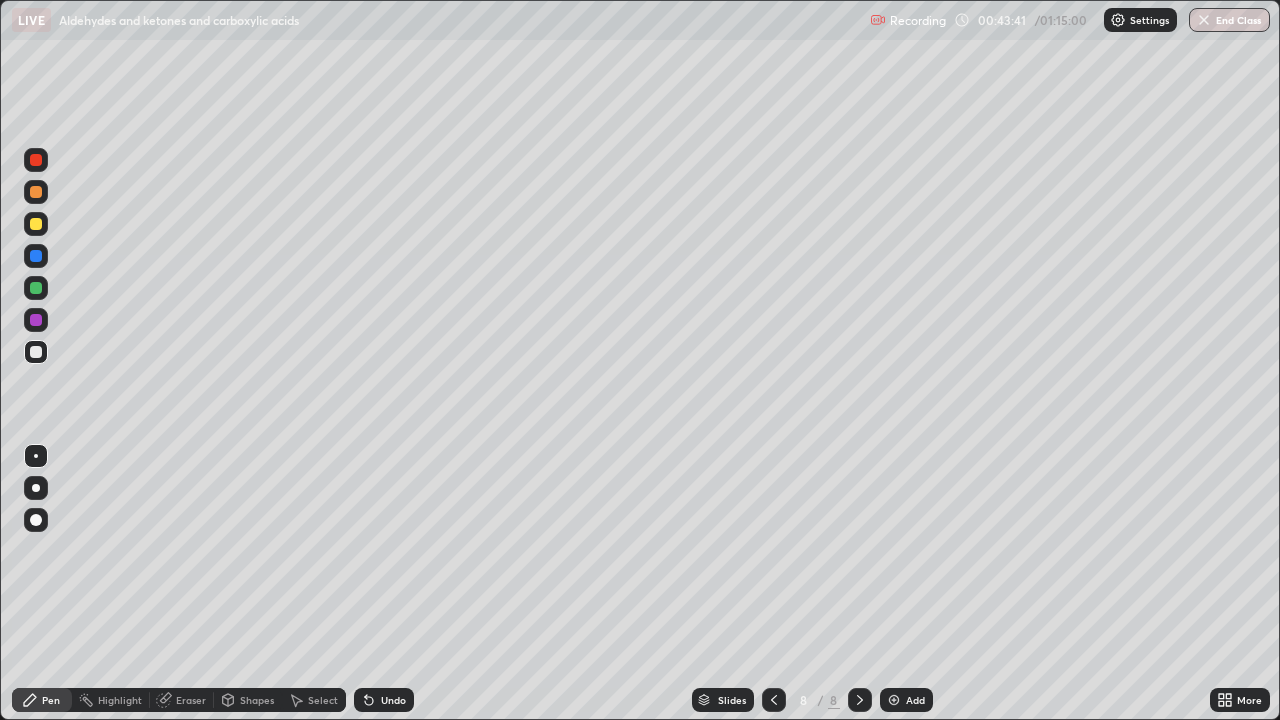 click 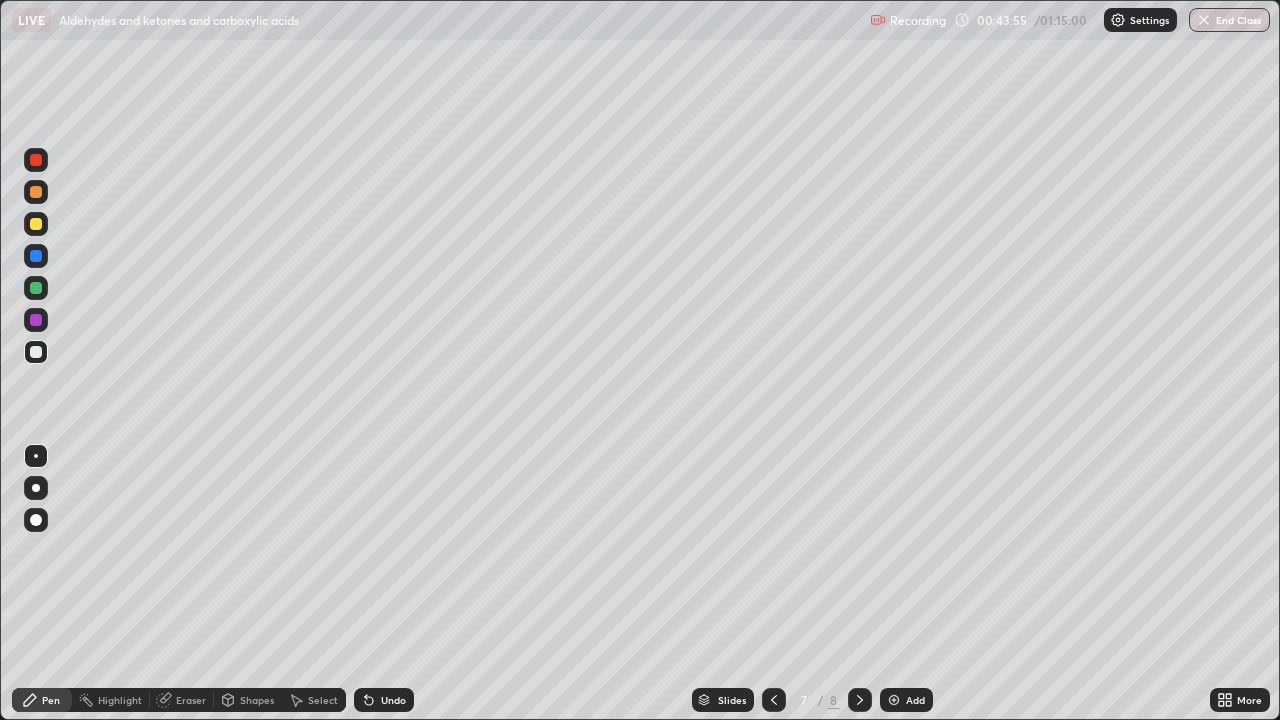 click 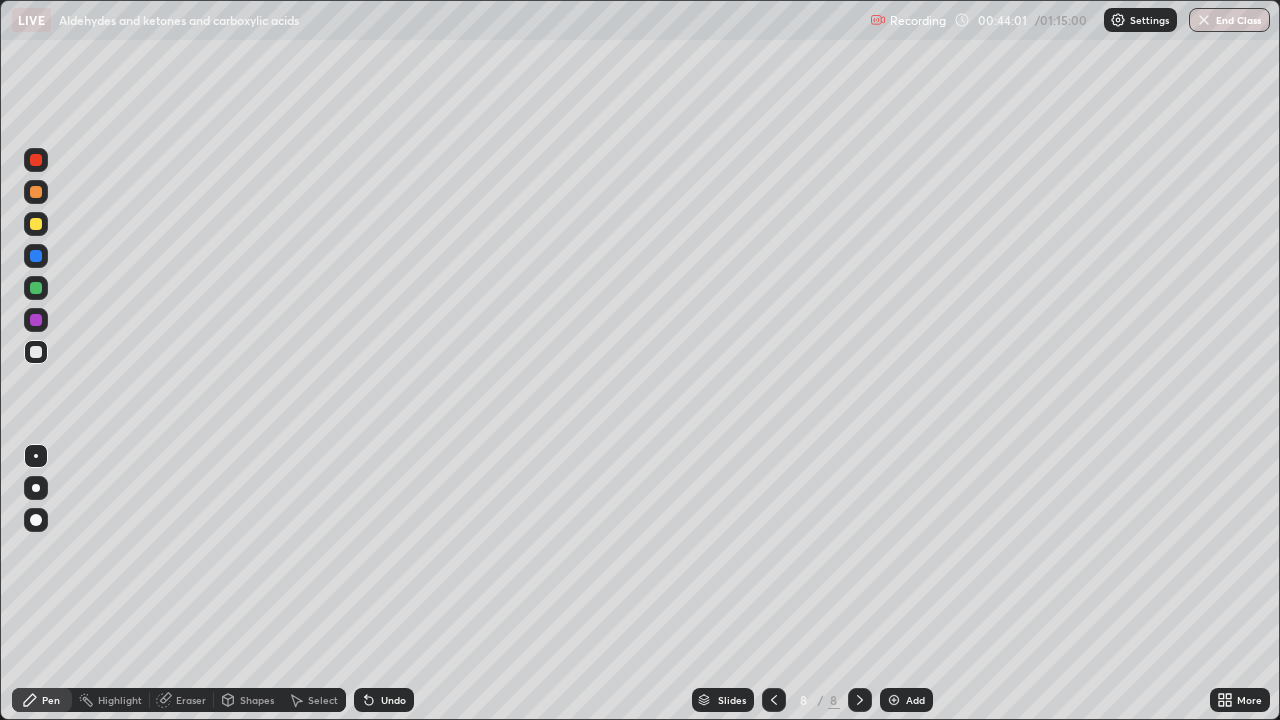click 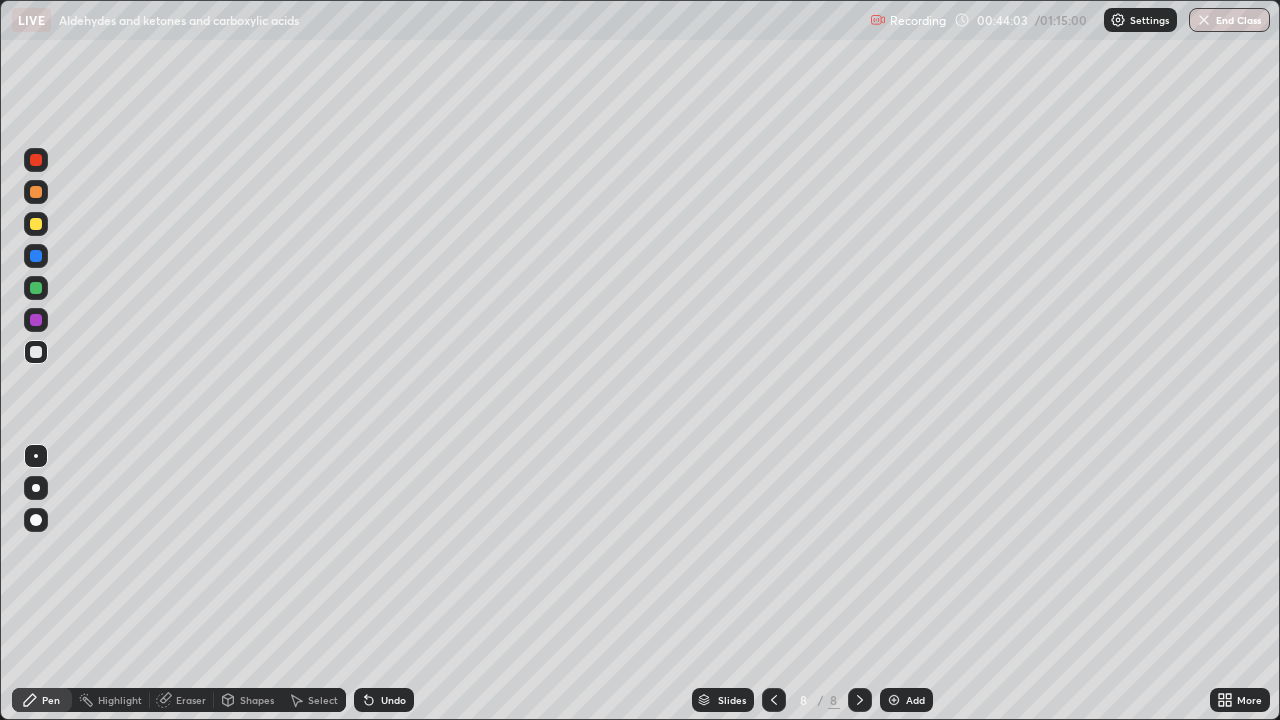 click 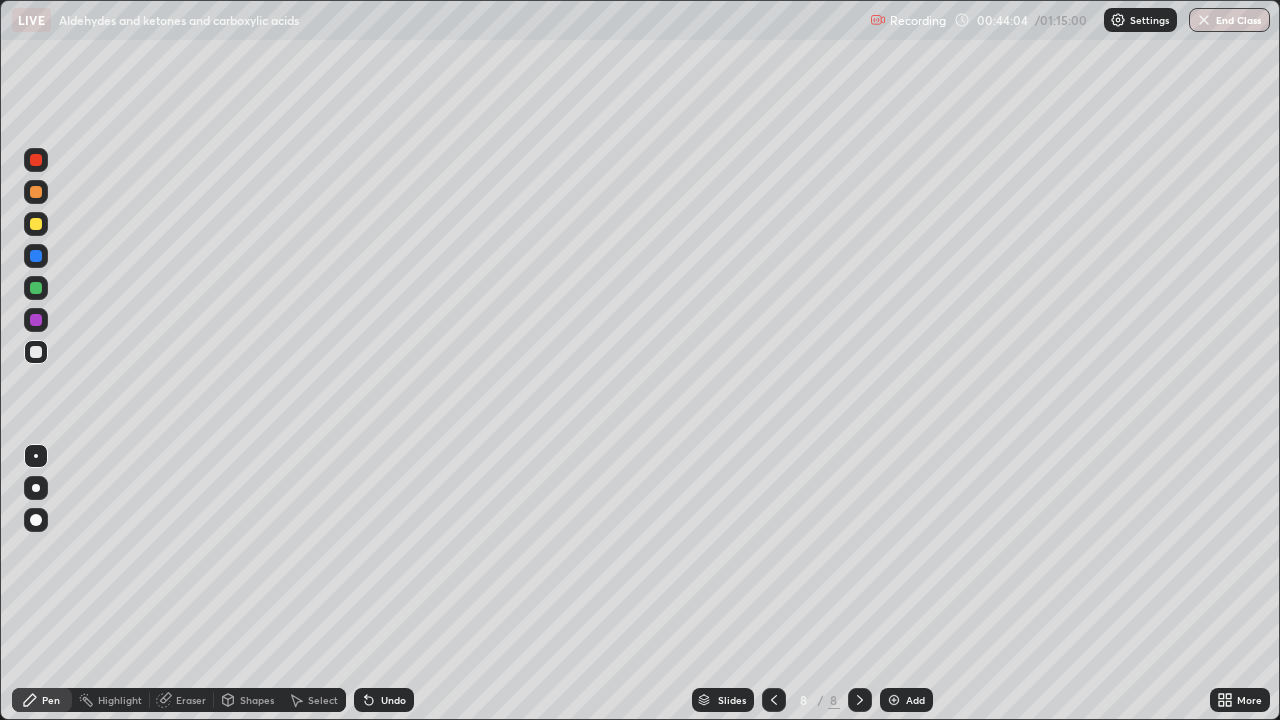 click at bounding box center (36, 320) 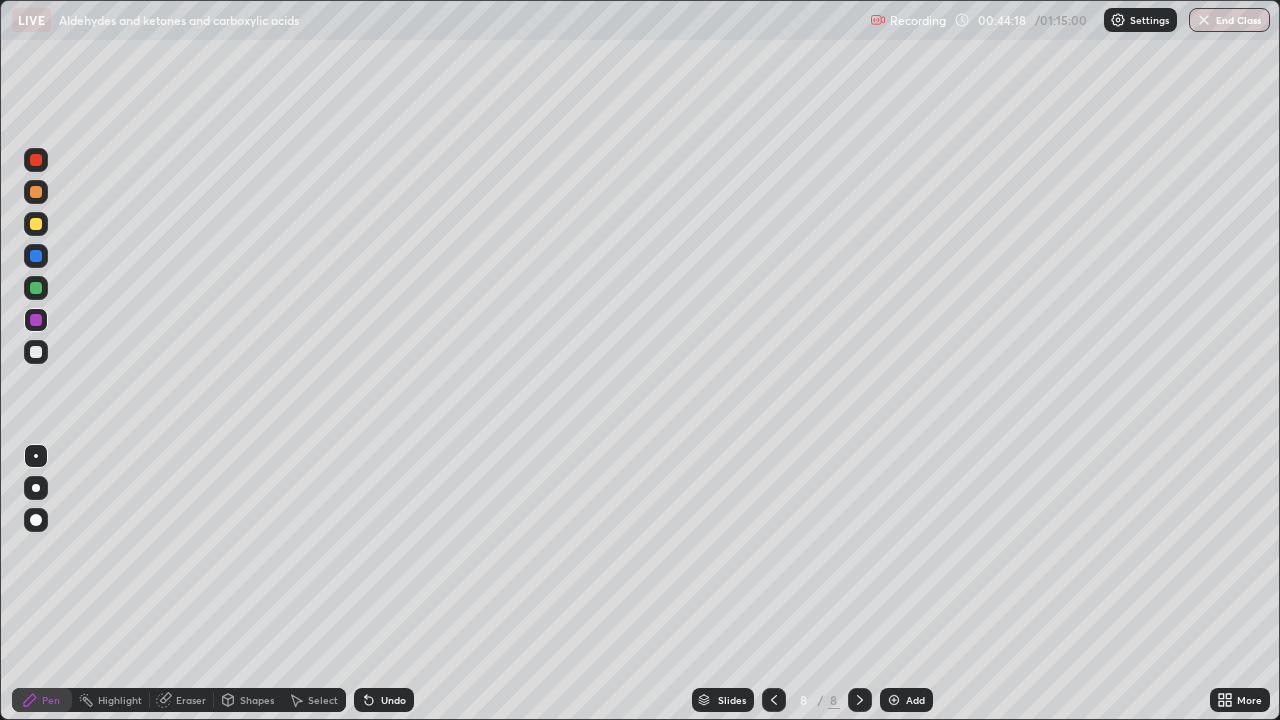 click 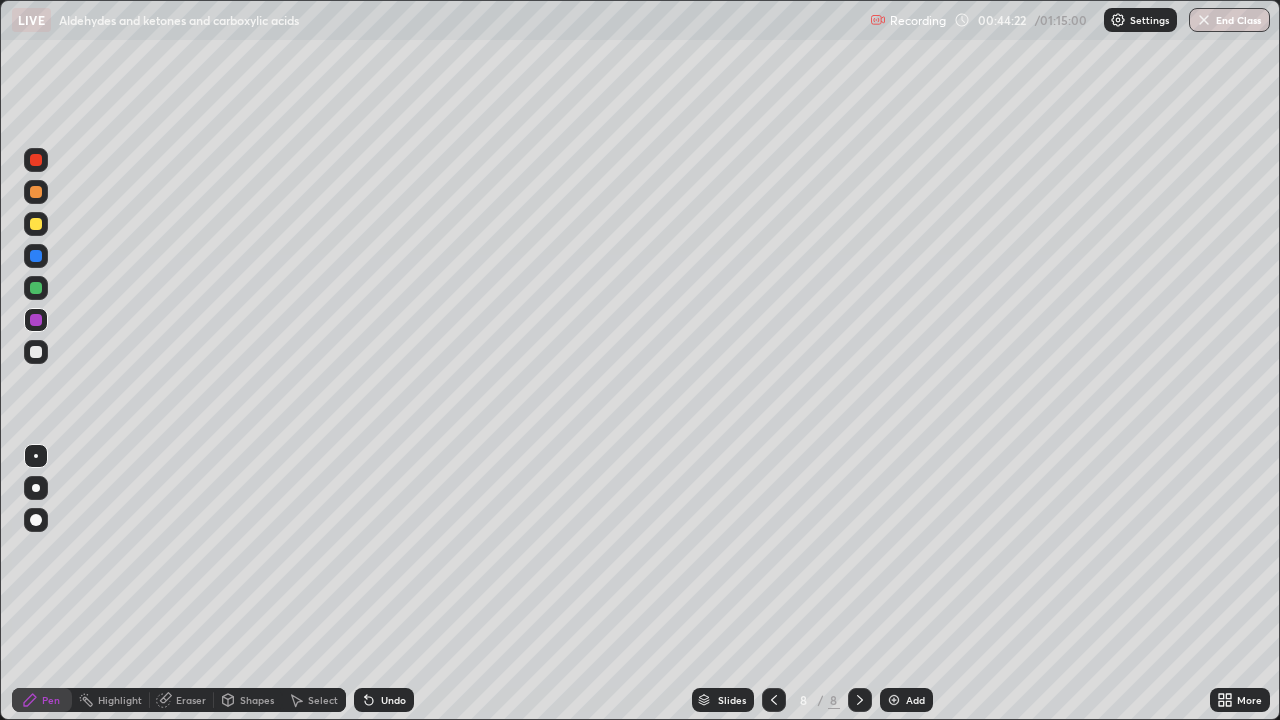 click on "Eraser" at bounding box center (191, 700) 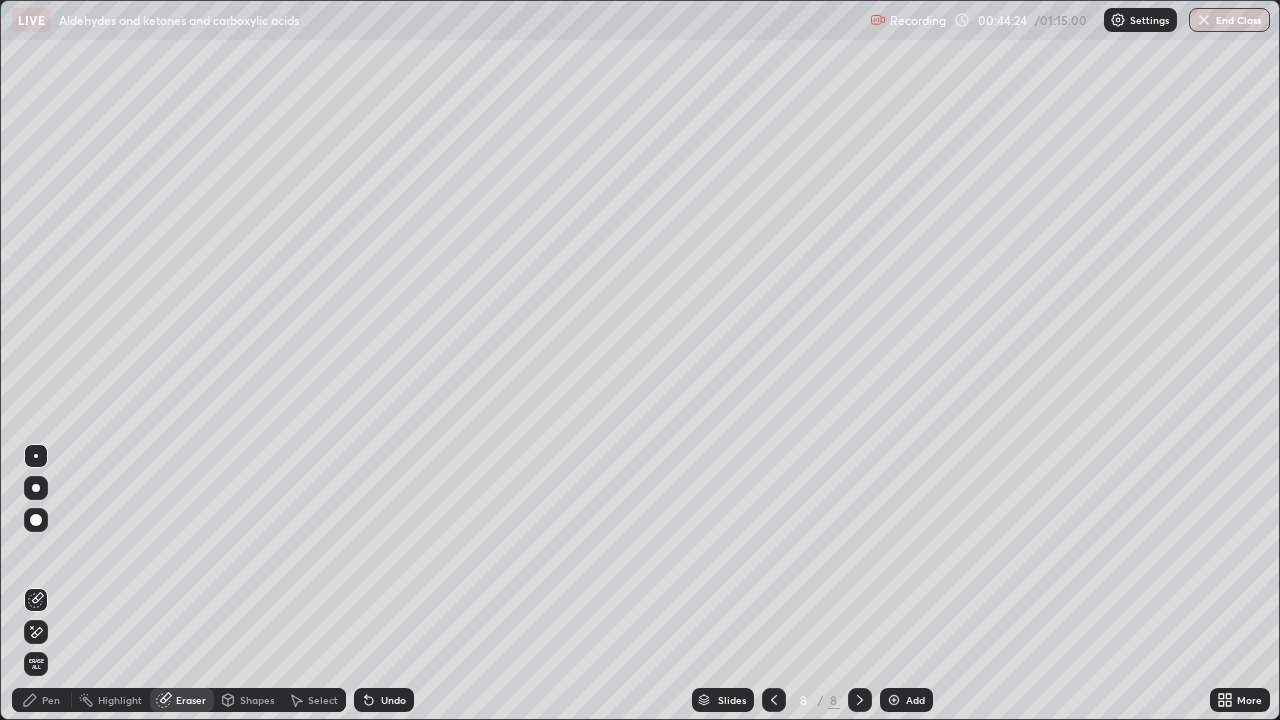 click on "Pen" at bounding box center [51, 700] 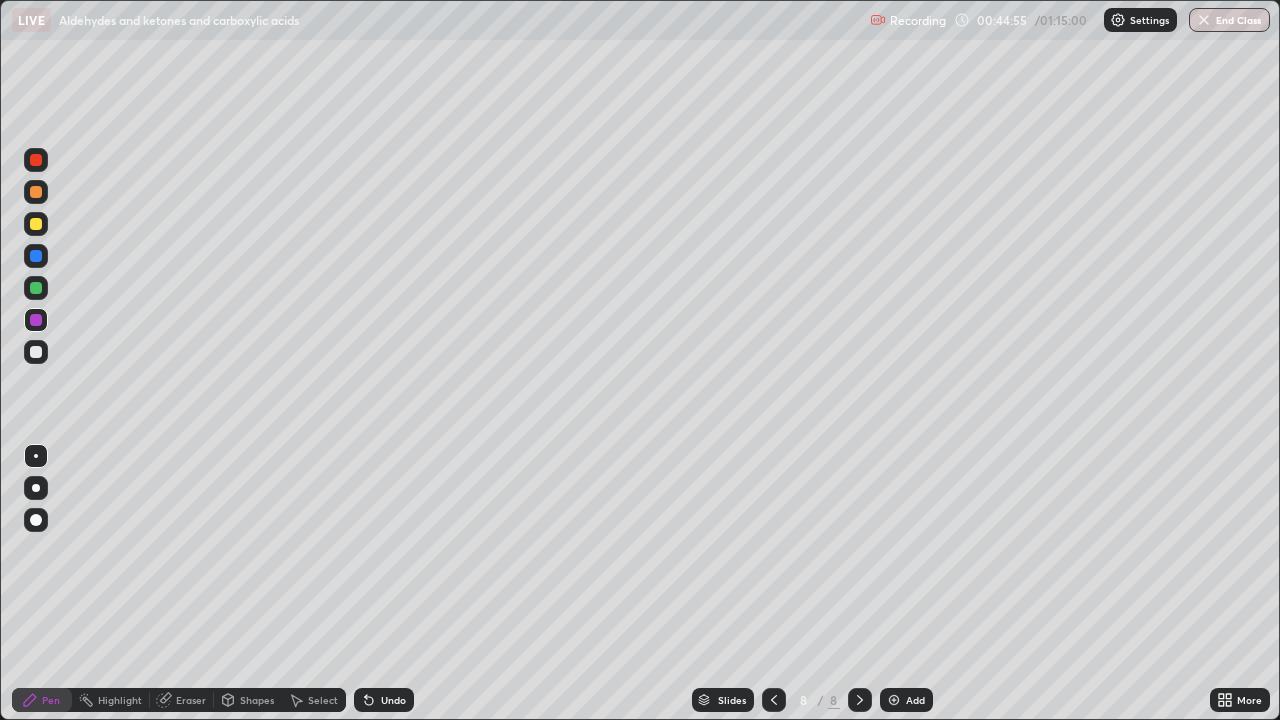 click at bounding box center (36, 352) 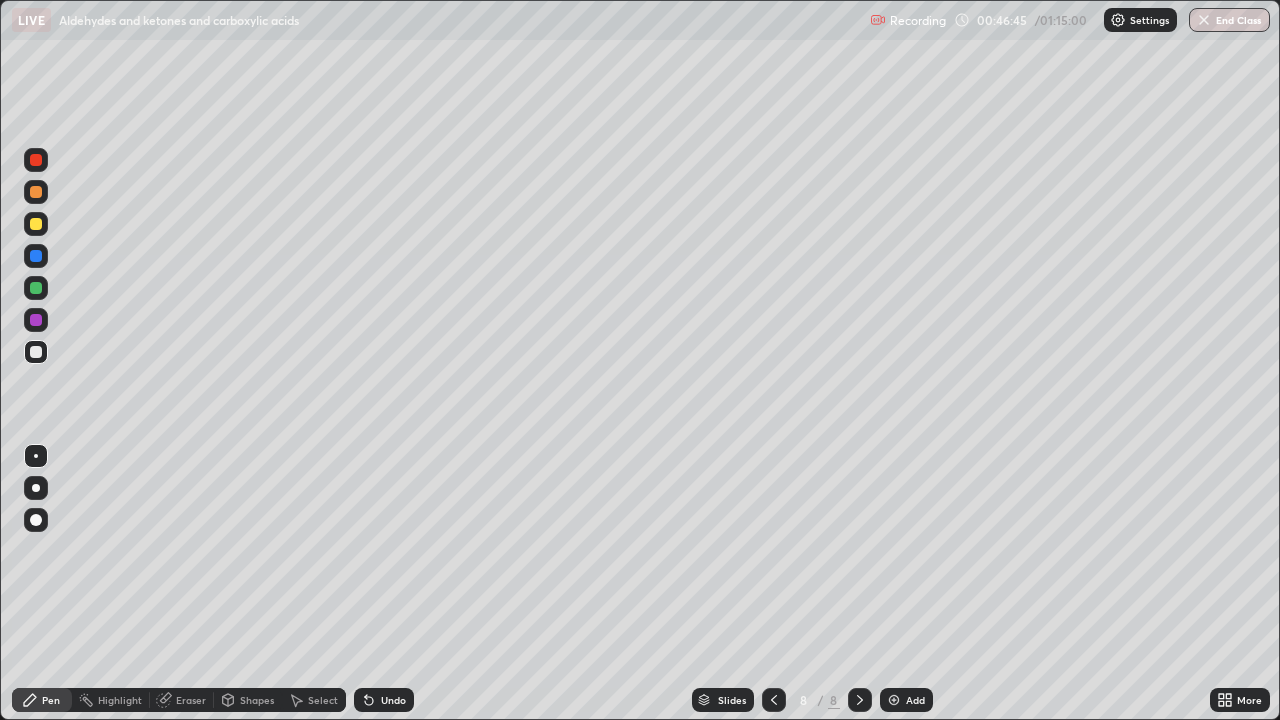 click on "Add" at bounding box center (906, 700) 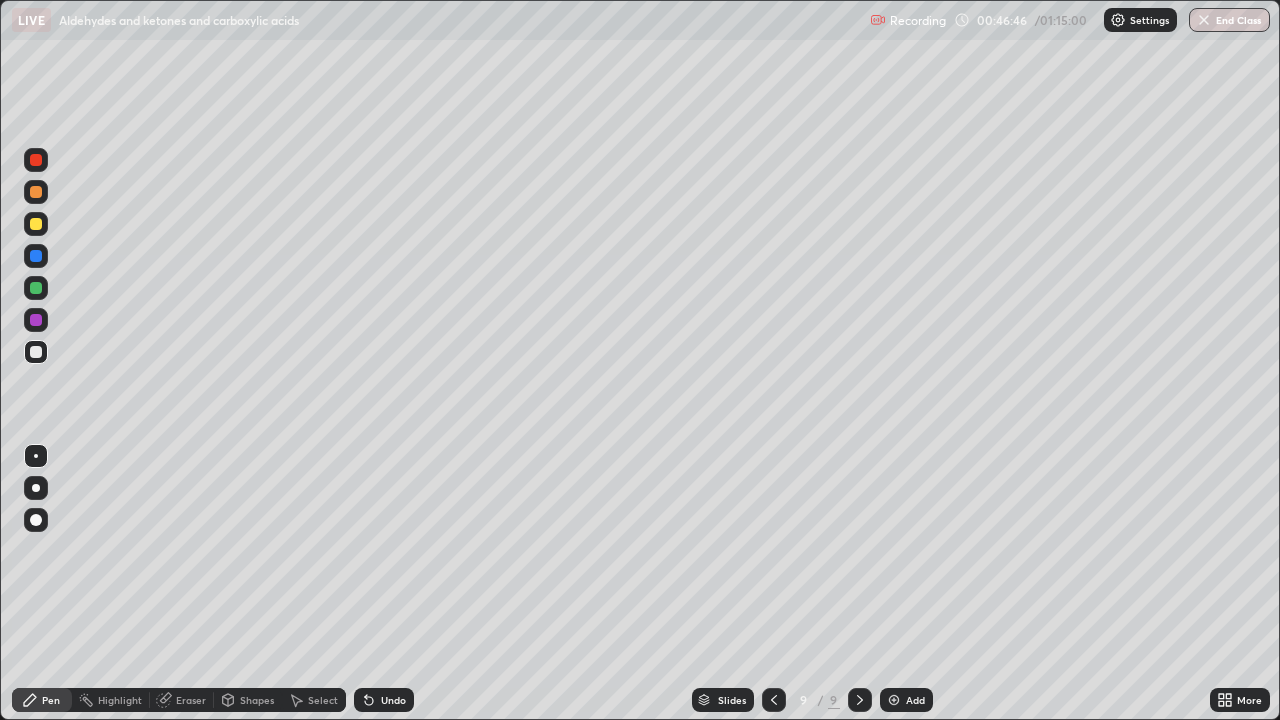click at bounding box center [36, 192] 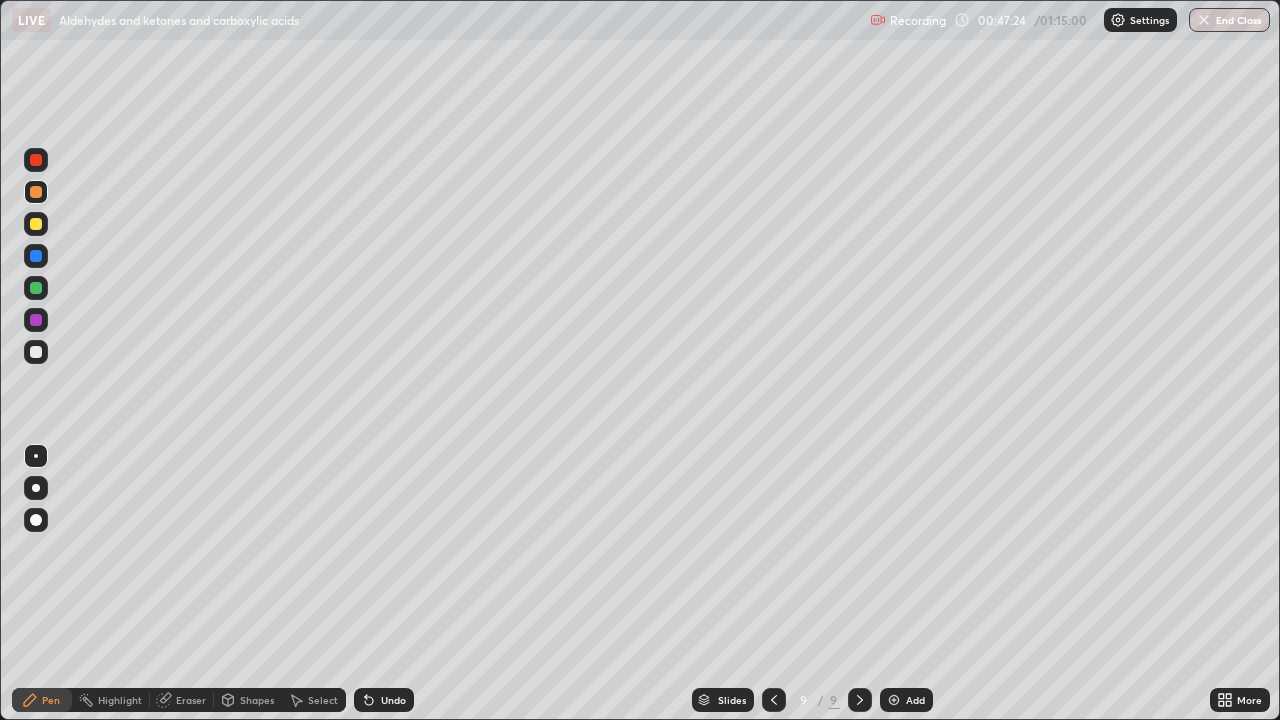 click on "Eraser" at bounding box center (191, 700) 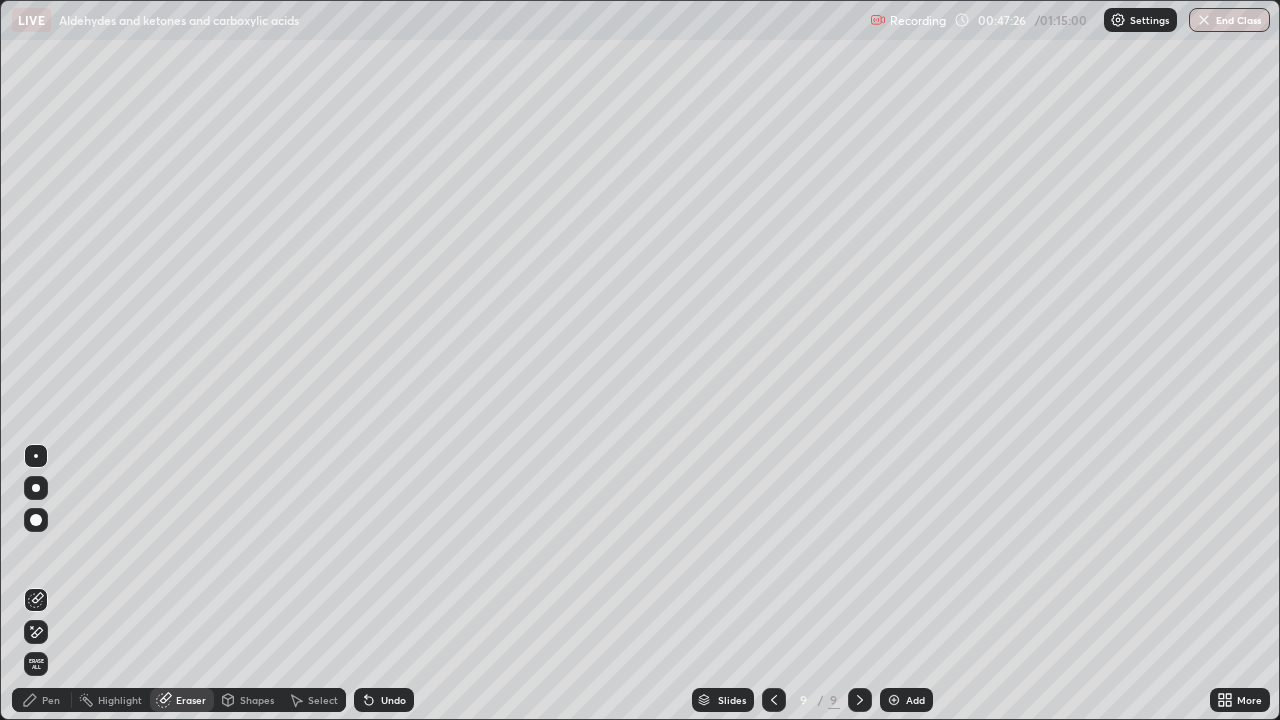 click on "Pen" at bounding box center (51, 700) 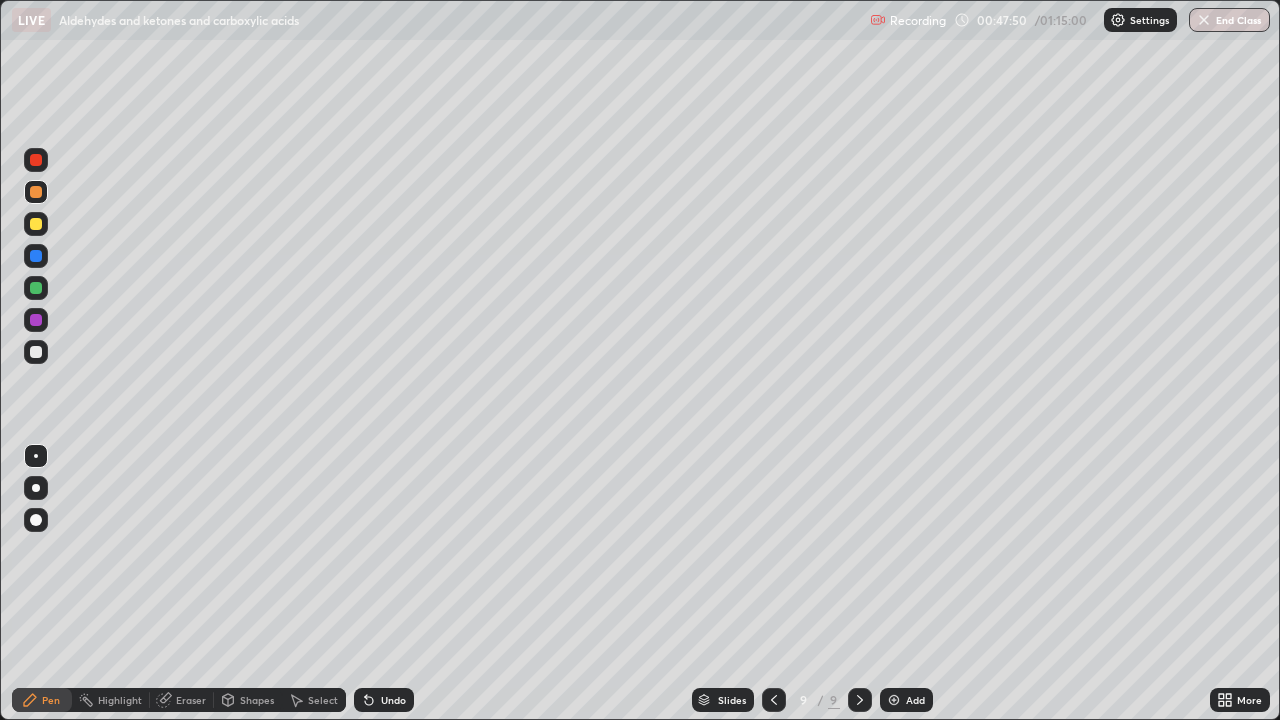 click at bounding box center (36, 352) 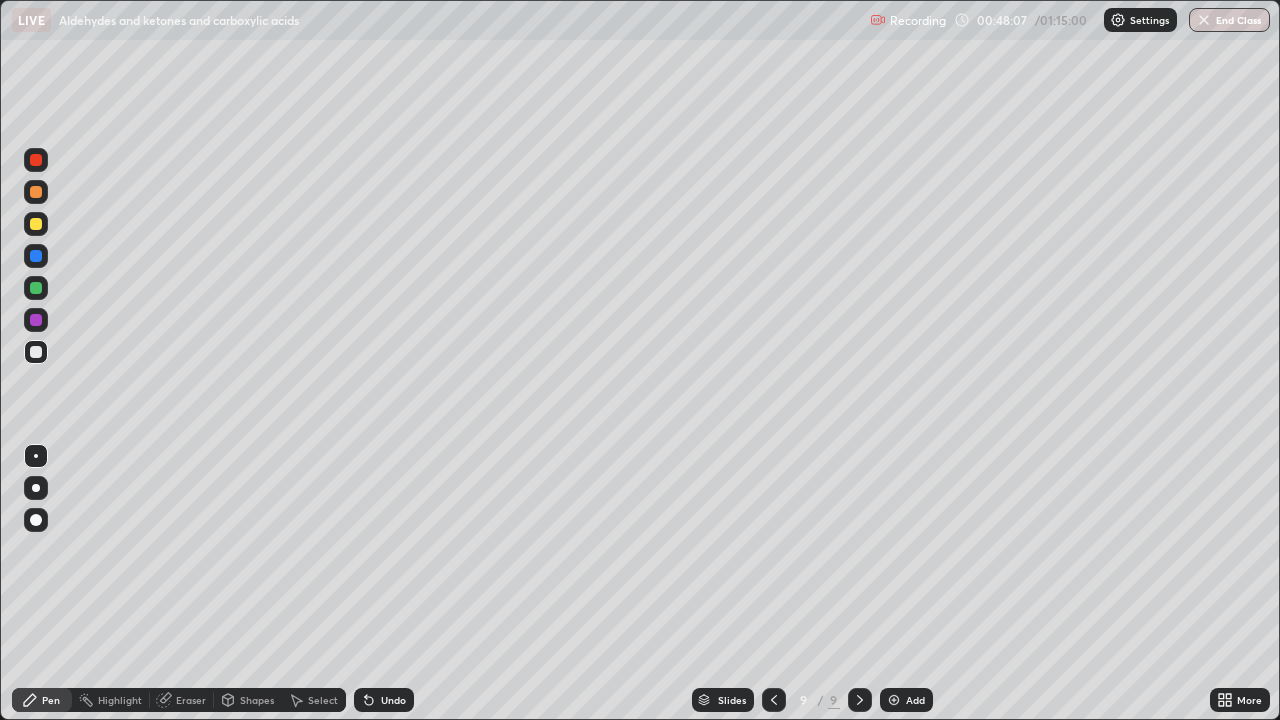 click at bounding box center [36, 320] 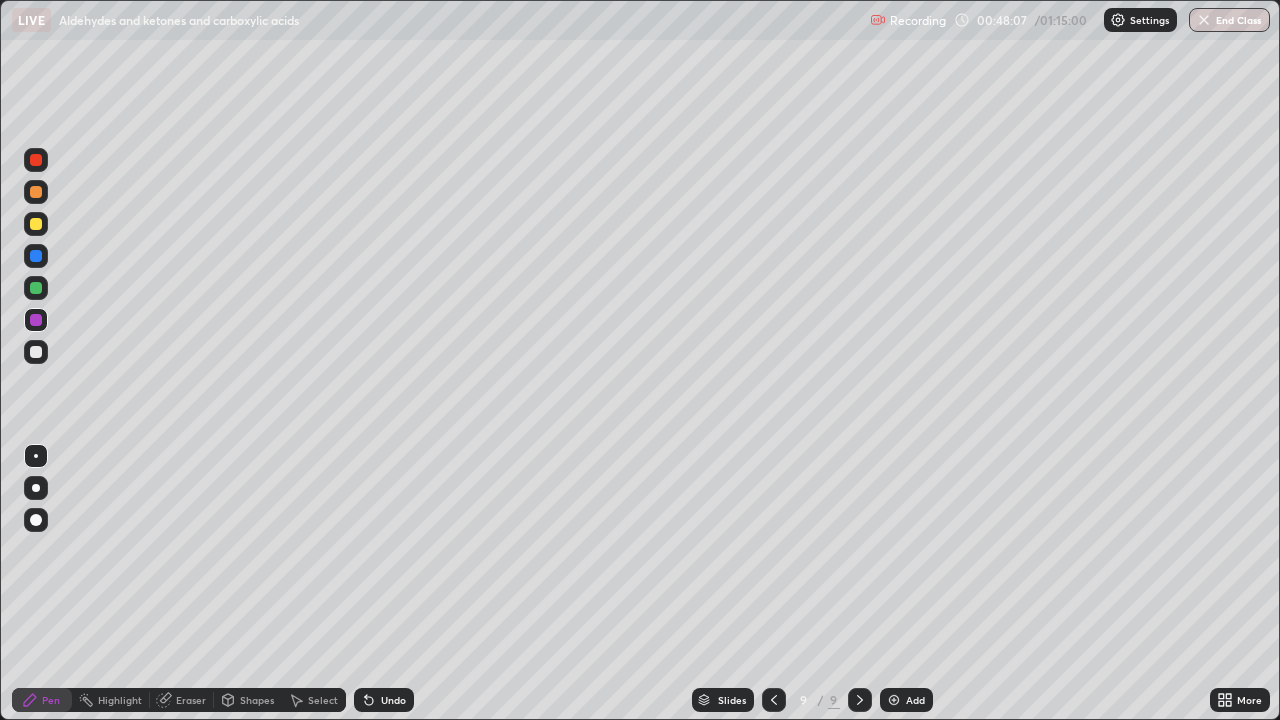 click at bounding box center [36, 256] 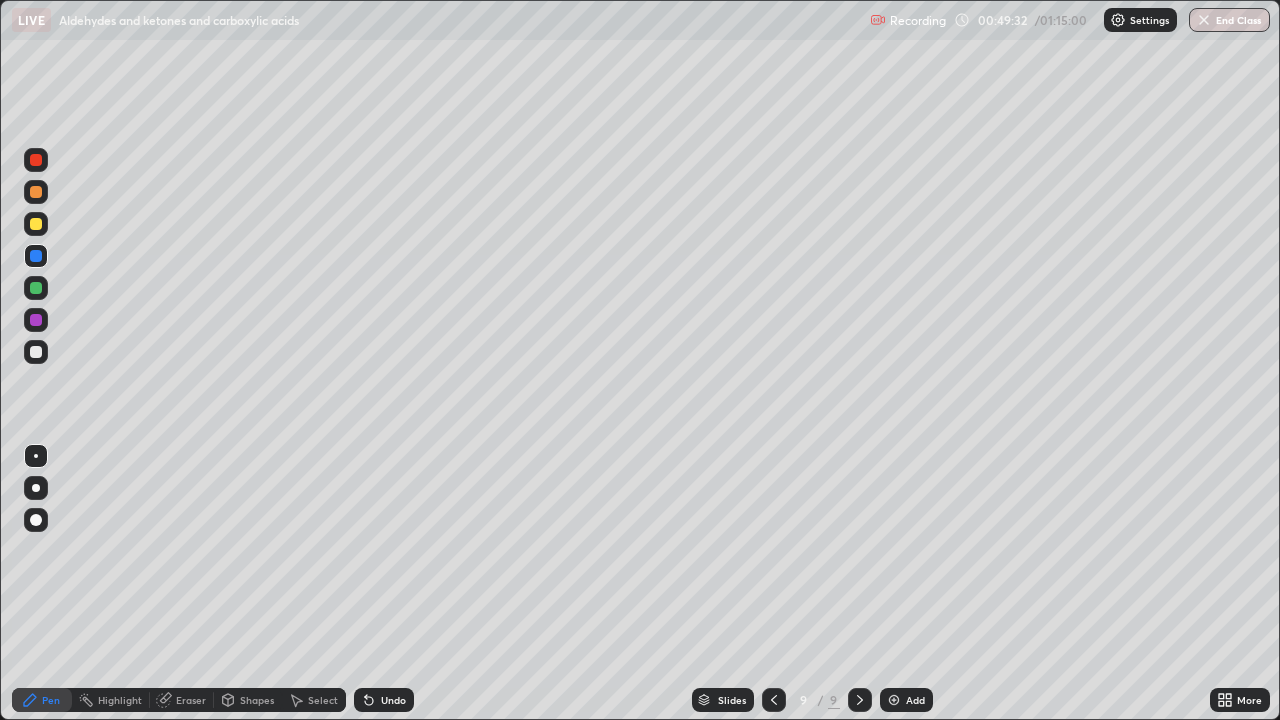 click at bounding box center (860, 700) 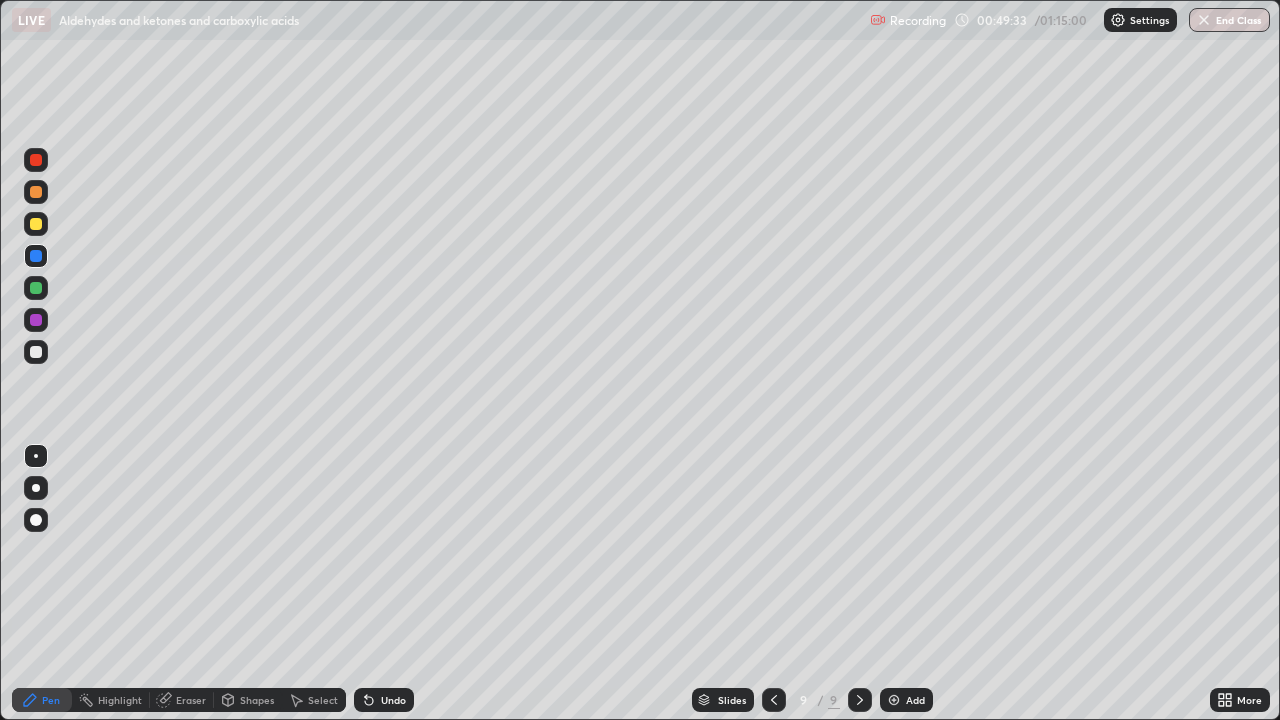 click on "Add" at bounding box center (906, 700) 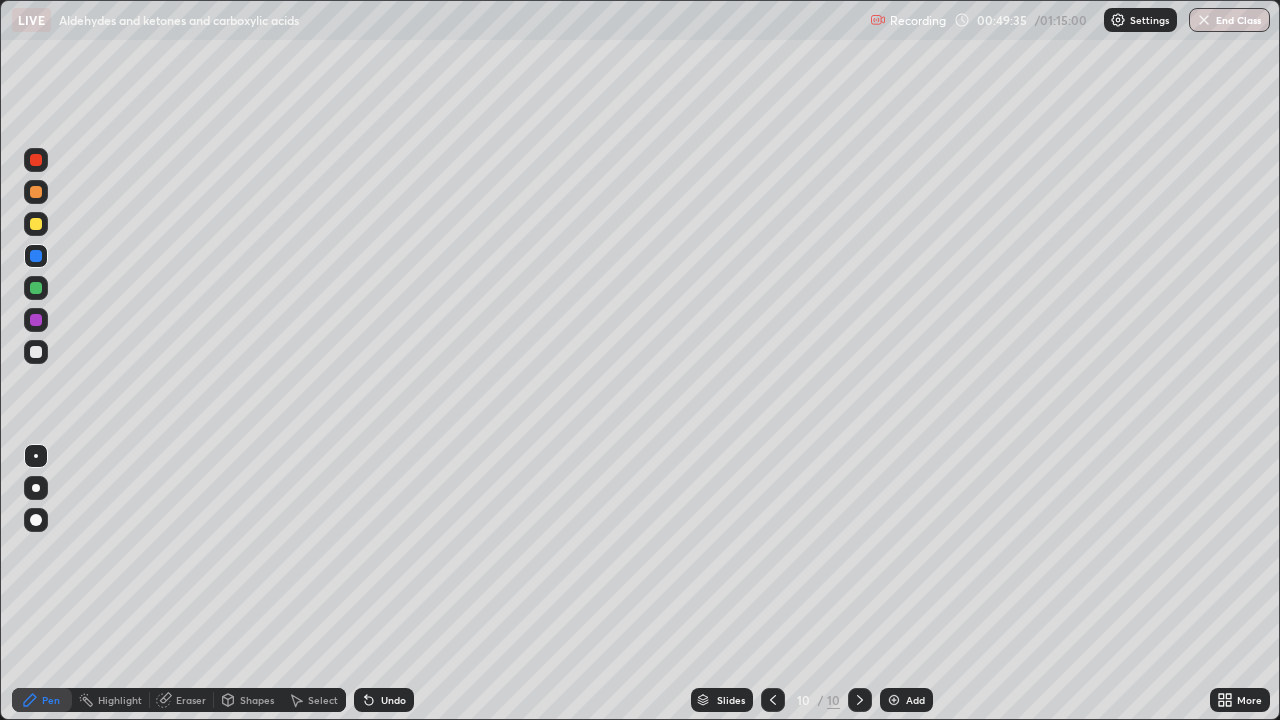 click 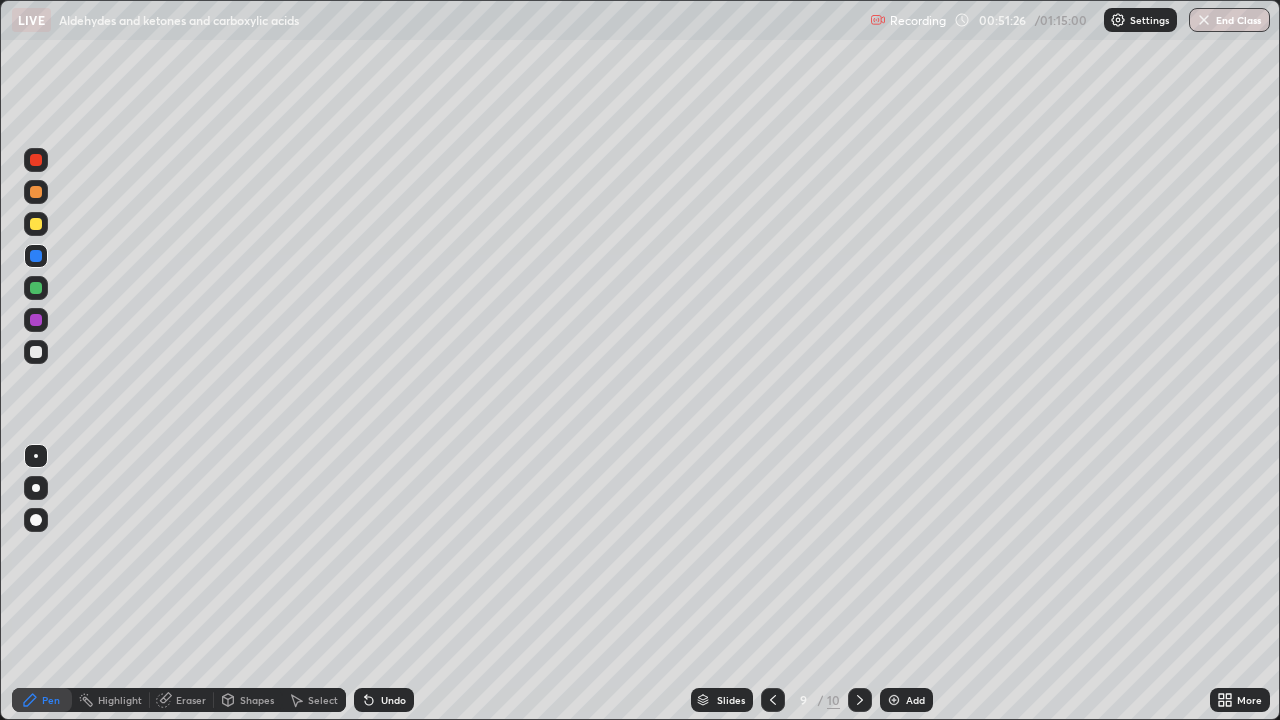 click at bounding box center (36, 352) 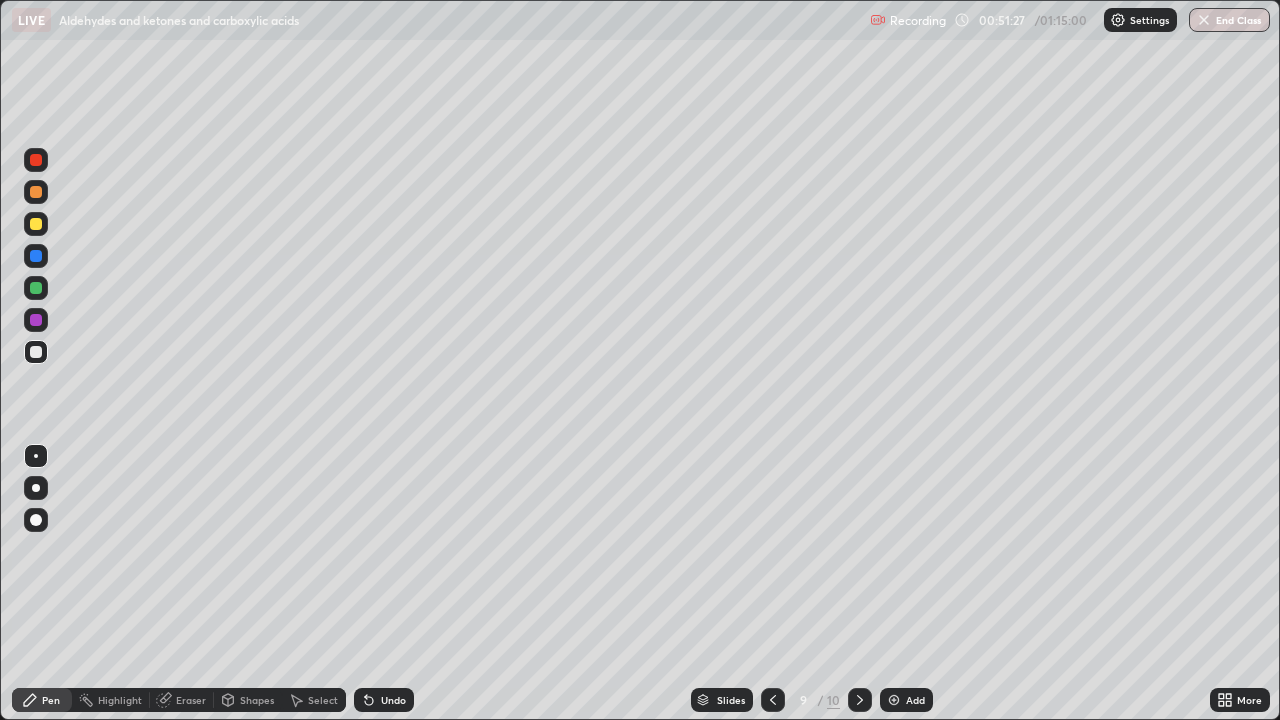 click at bounding box center (894, 700) 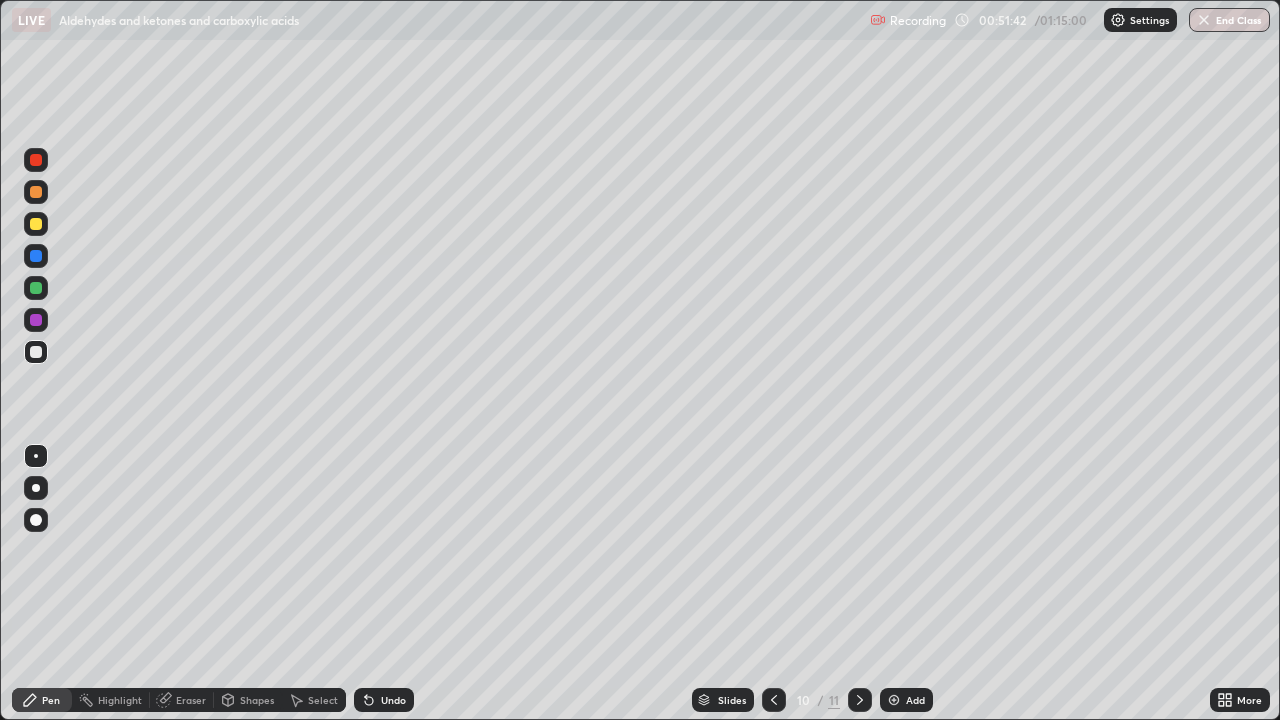 click 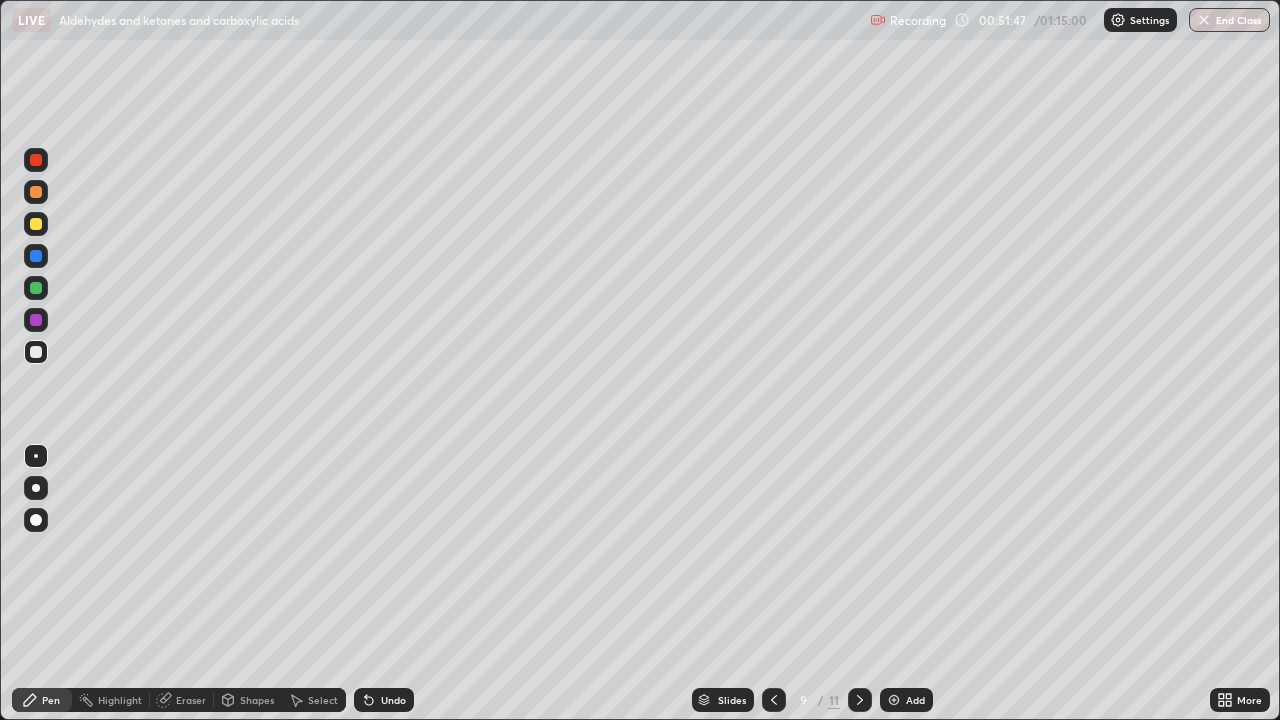 click 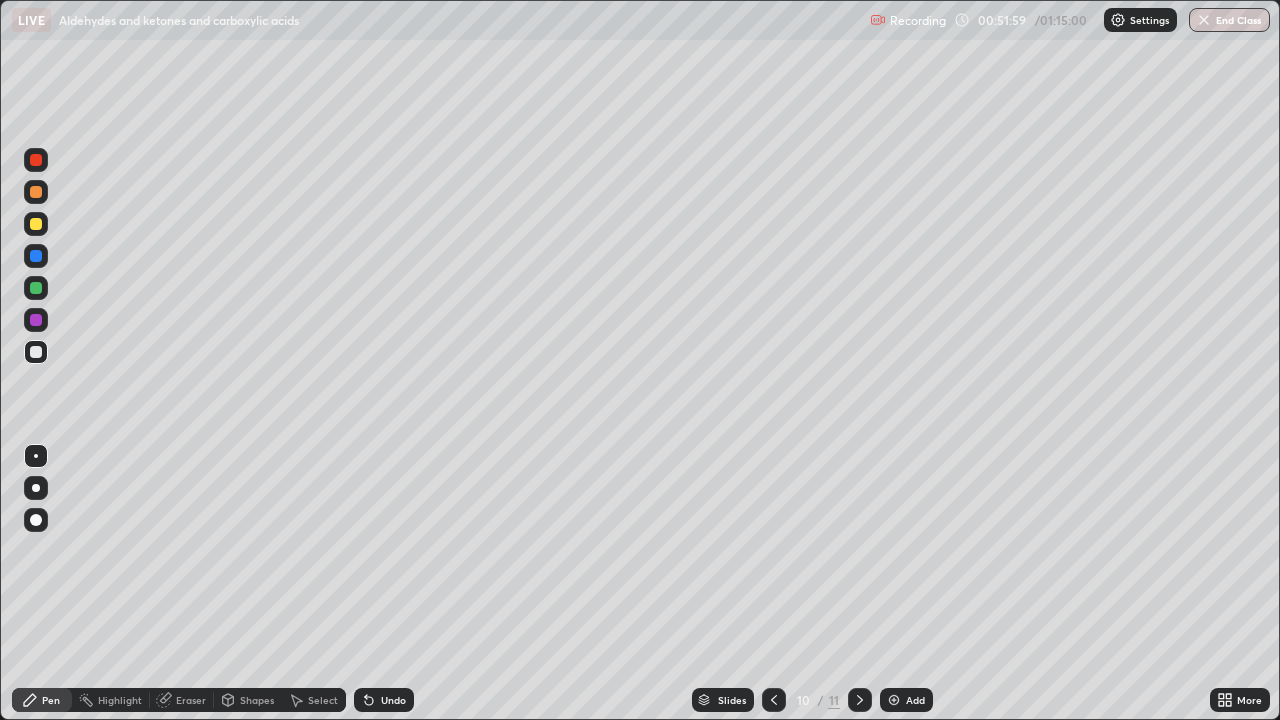 click 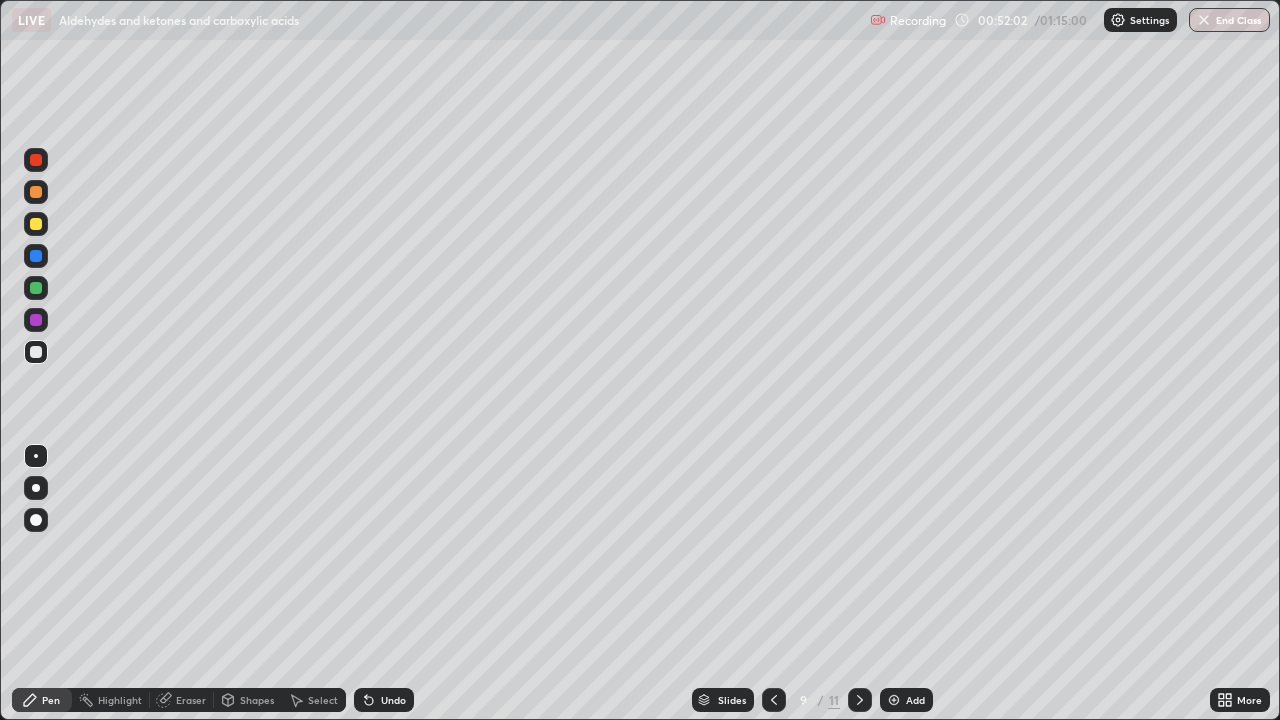 click 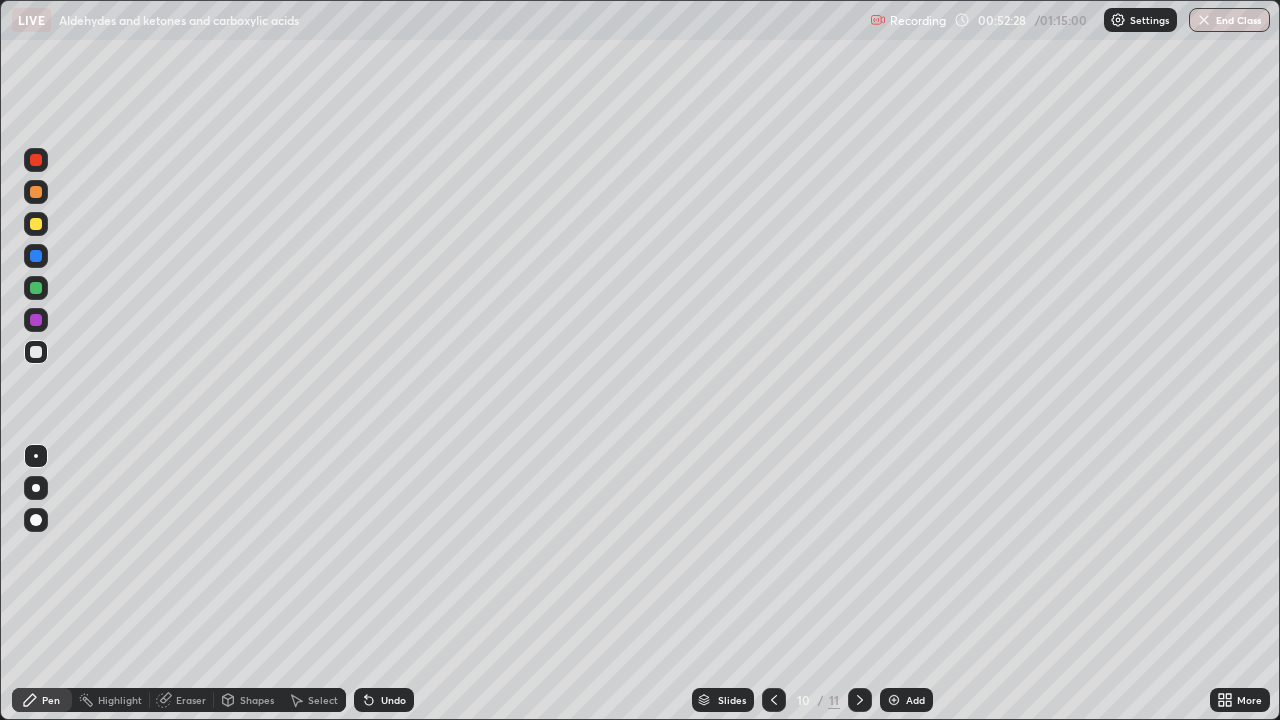 click 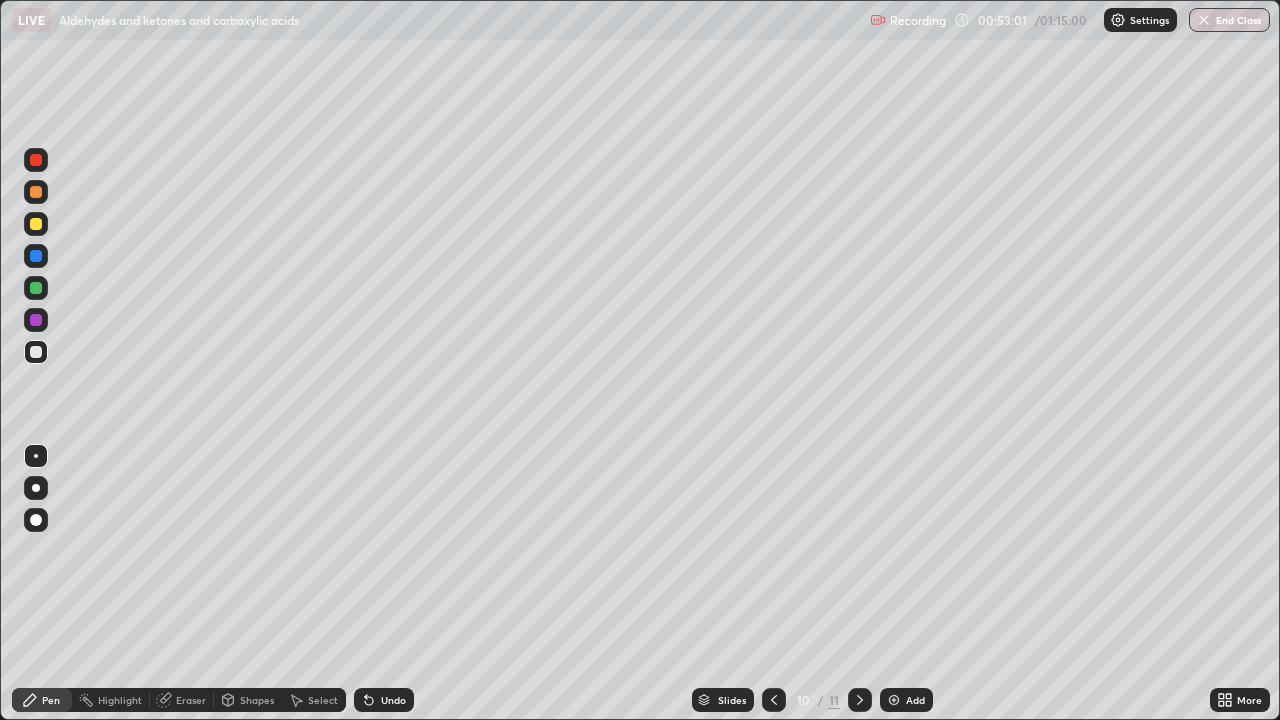 click 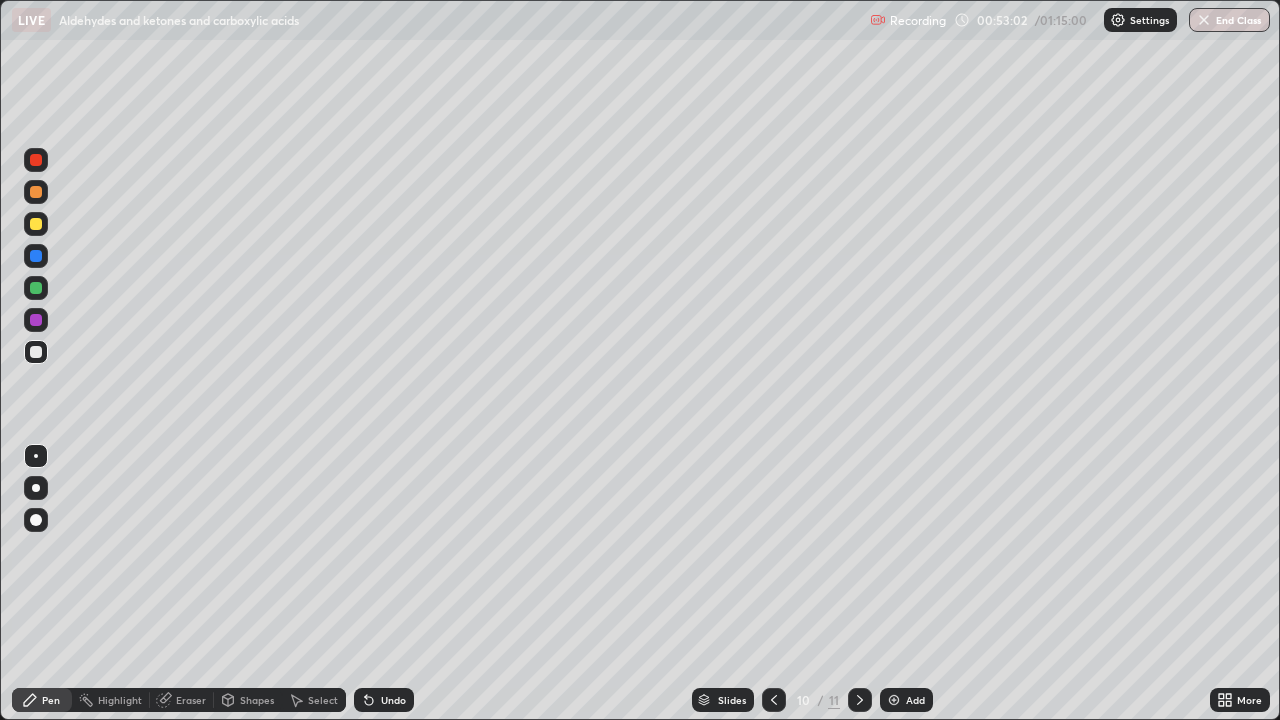 click 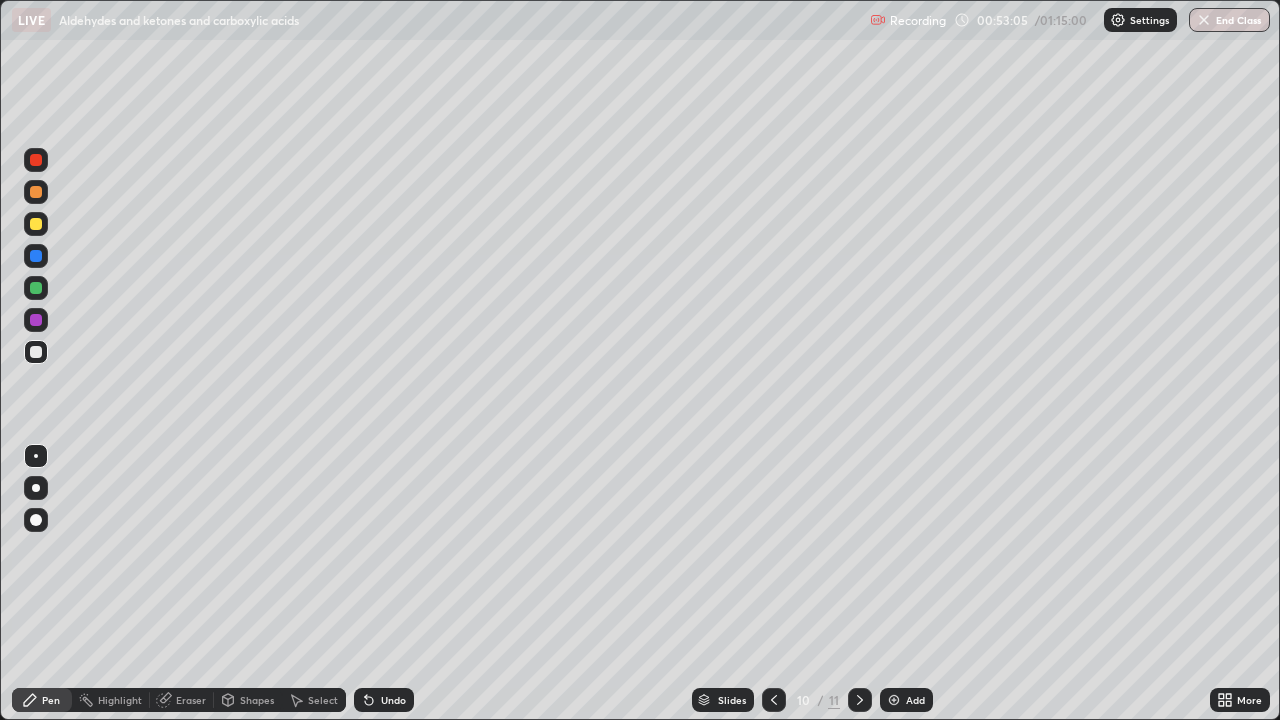 click on "Eraser" at bounding box center [191, 700] 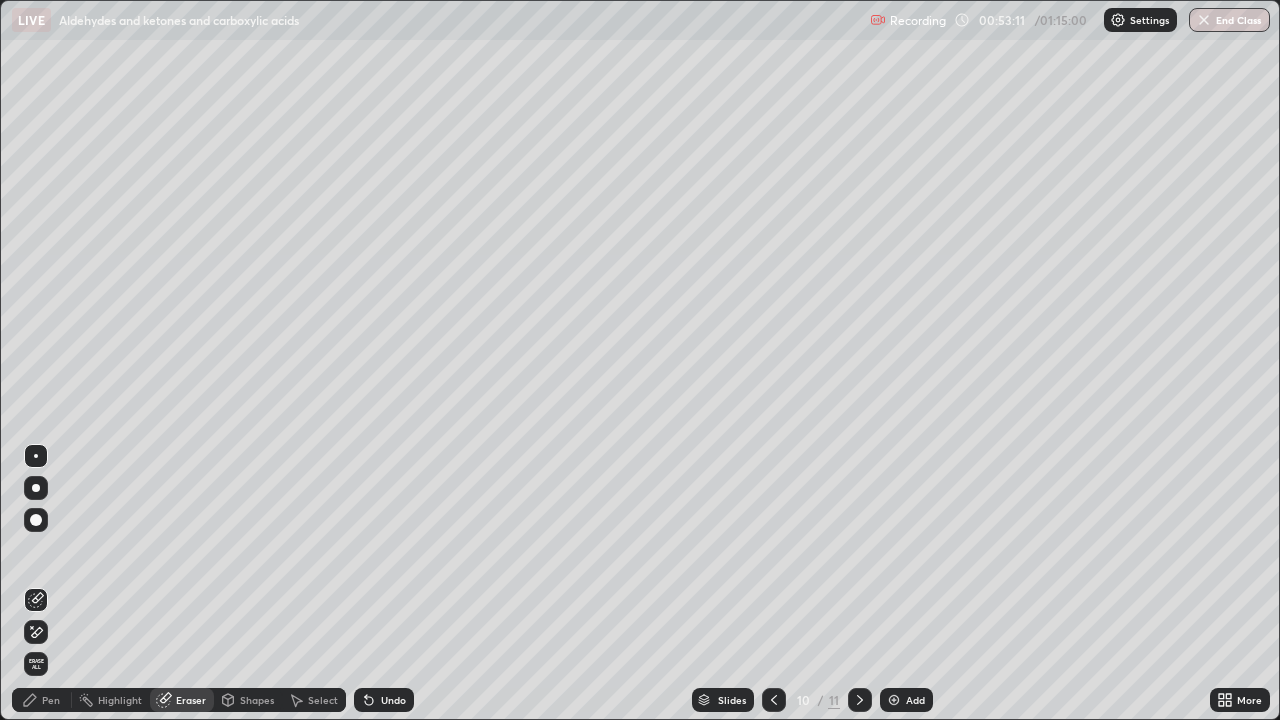 click on "Pen" at bounding box center [42, 700] 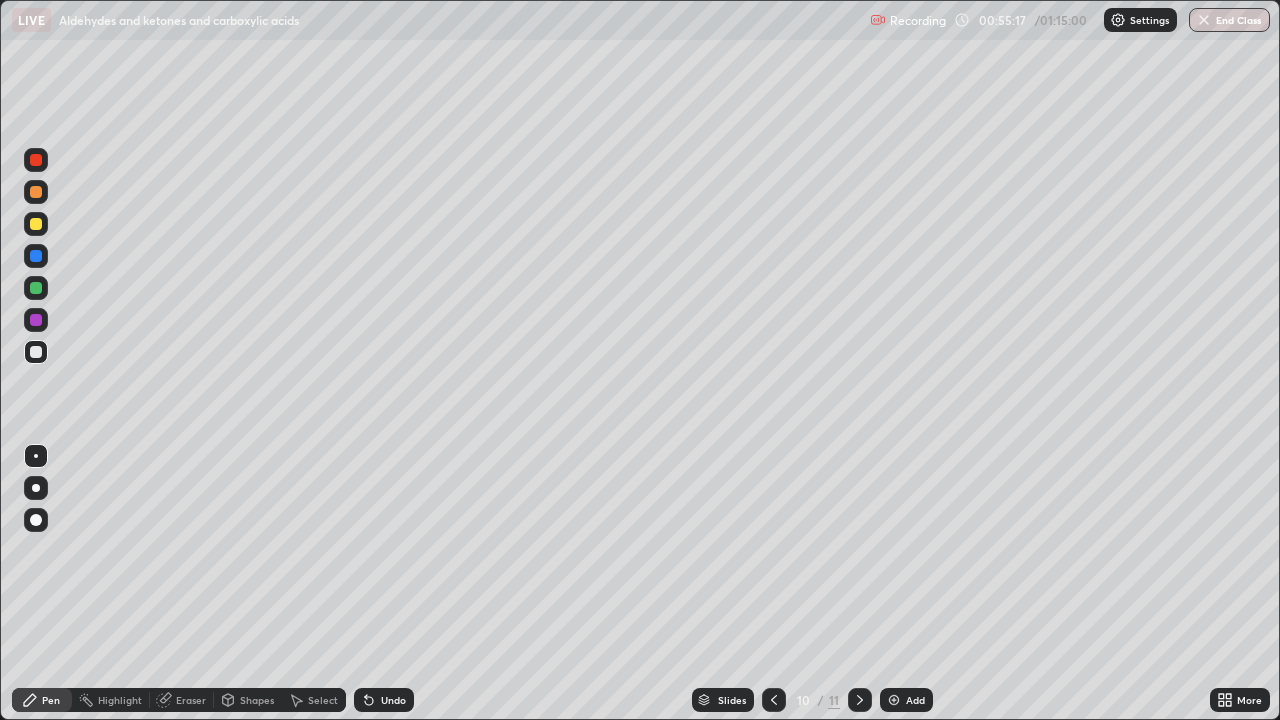 click on "Slides 10 / 11 Add" at bounding box center (812, 700) 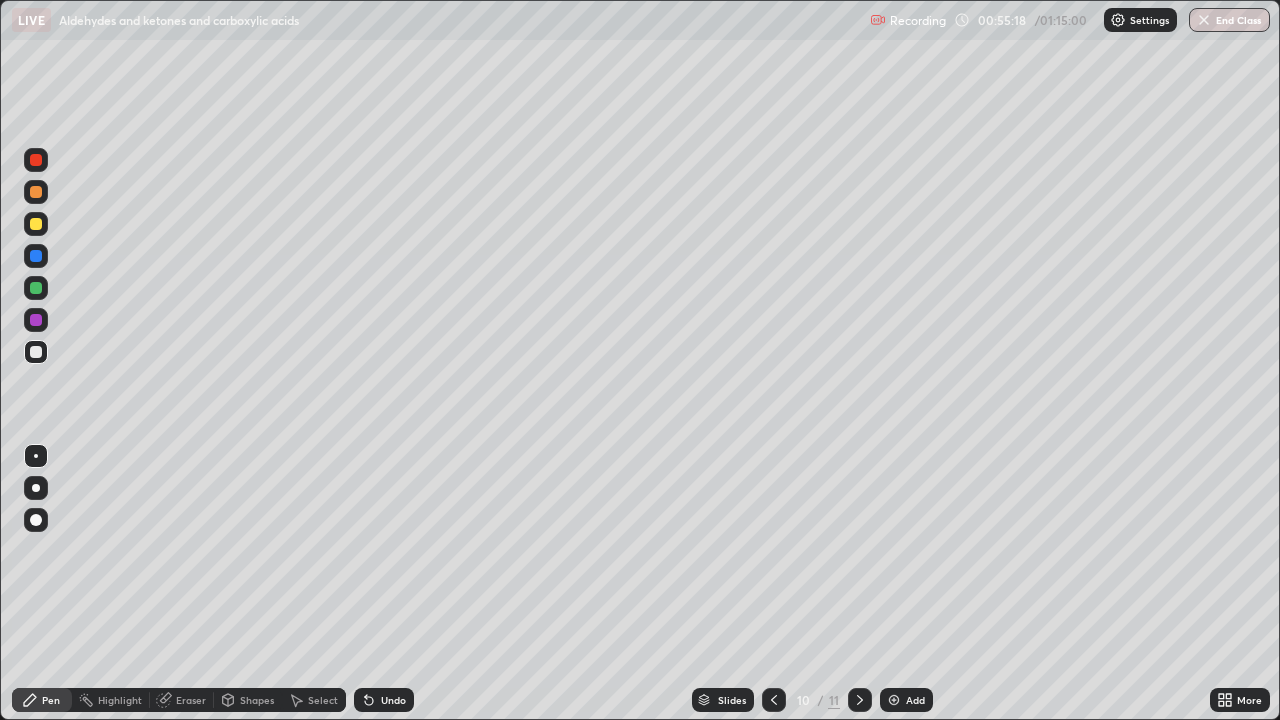 click on "Slides 10 / 11 Add" at bounding box center [812, 700] 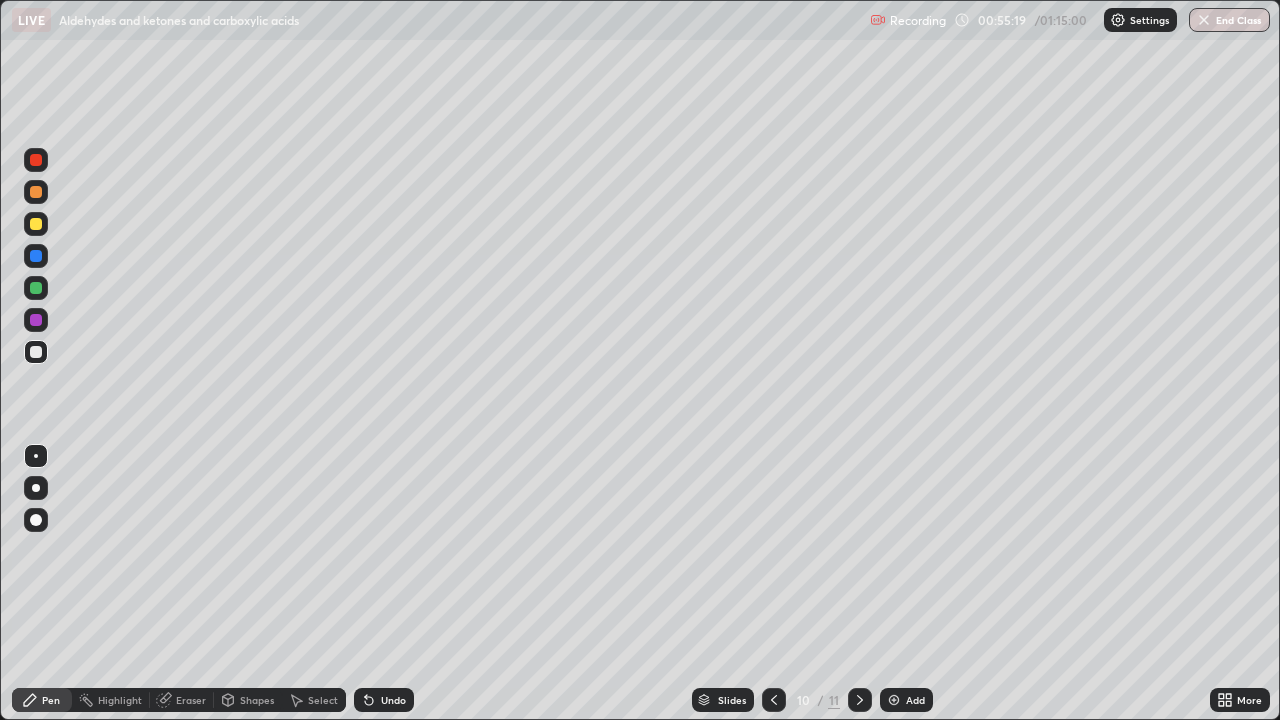 click on "Slides 10 / 11 Add" at bounding box center (812, 700) 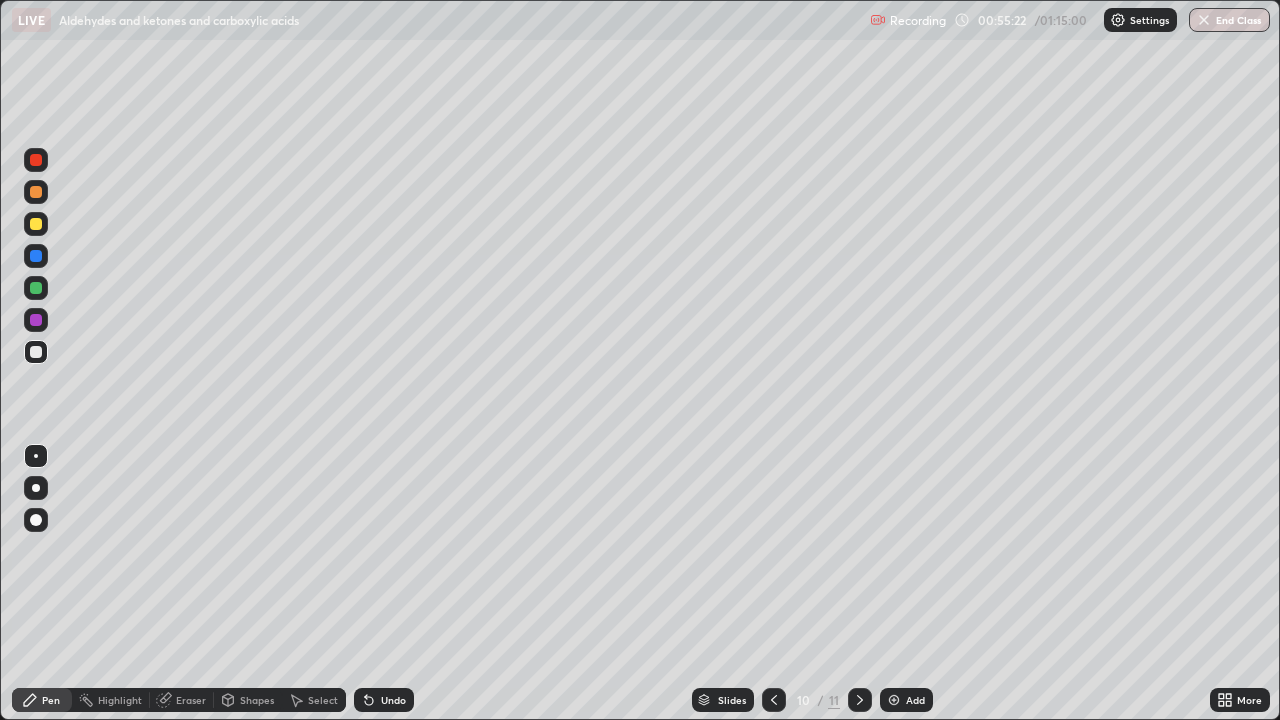 click on "Slides 10 / 11 Add" at bounding box center [812, 700] 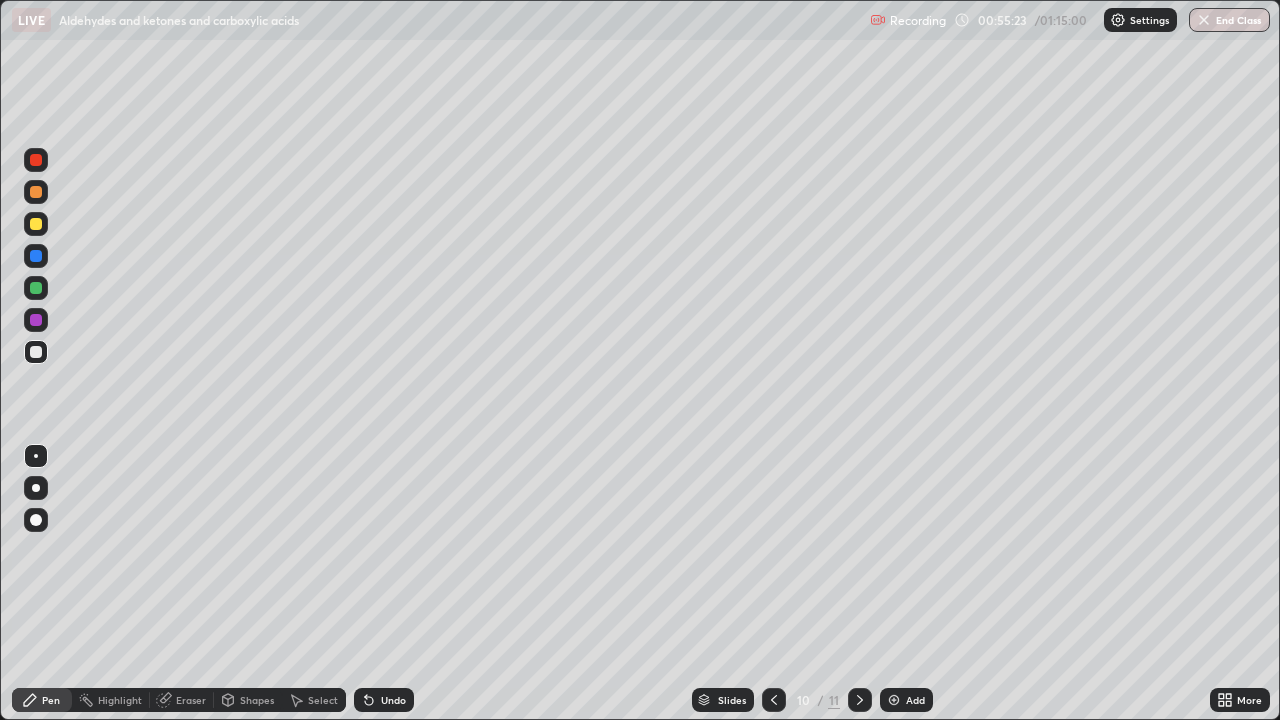 click on "Slides 10 / 11 Add" at bounding box center [812, 700] 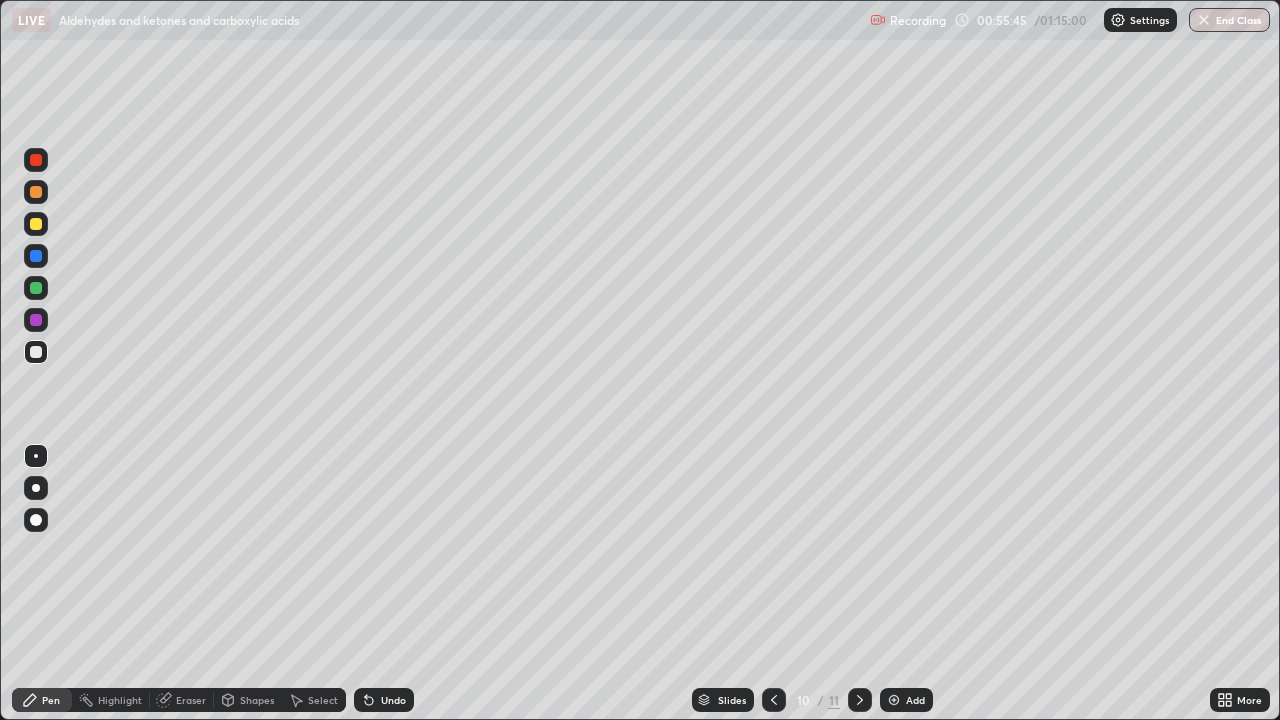 click 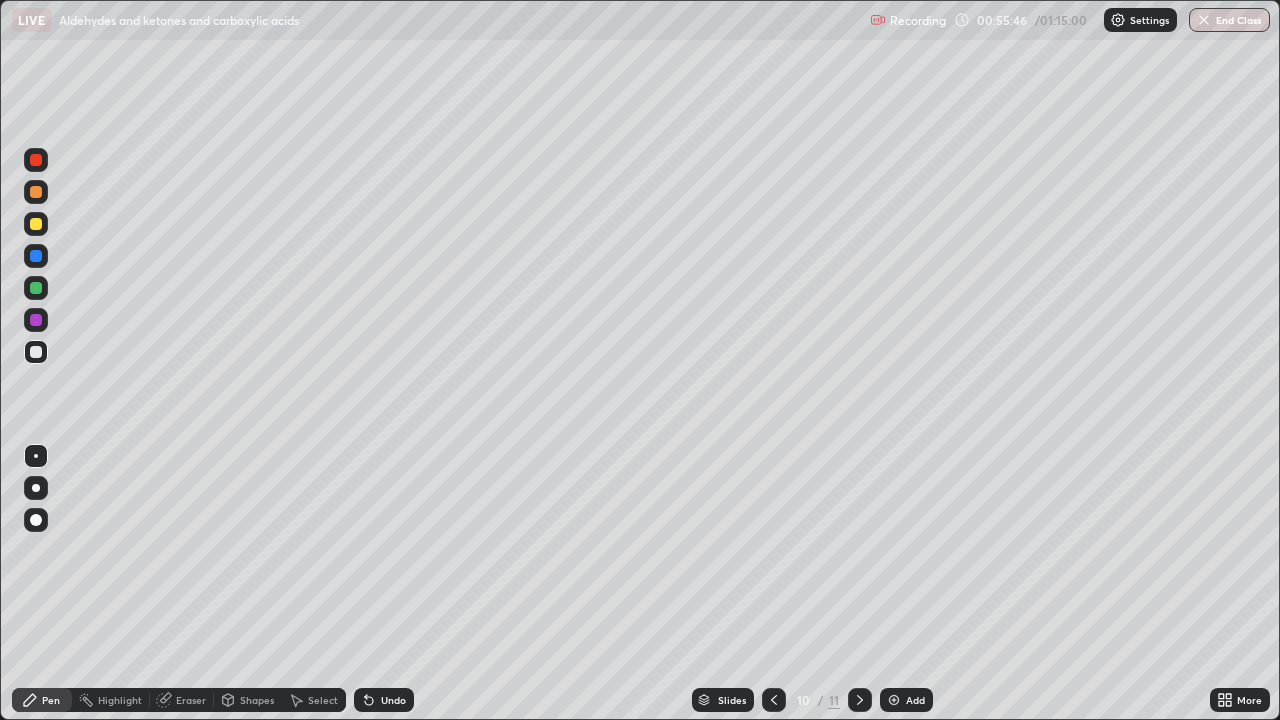 click at bounding box center (36, 288) 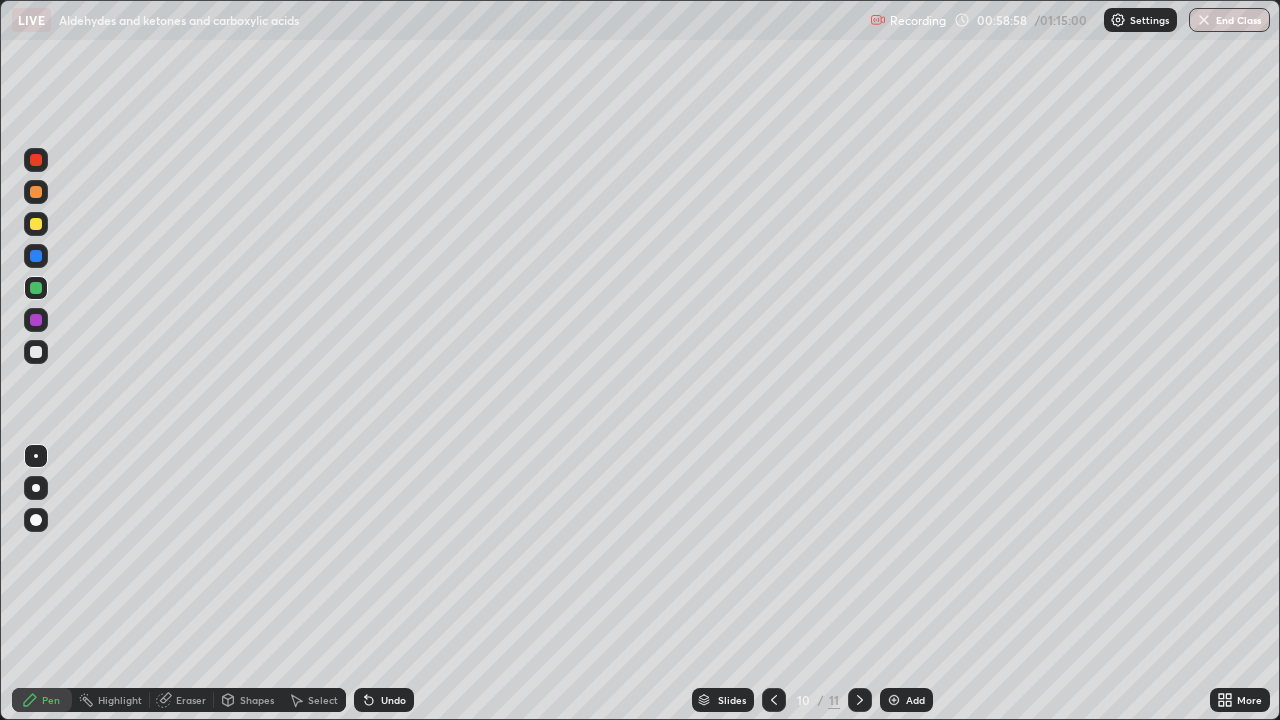 click 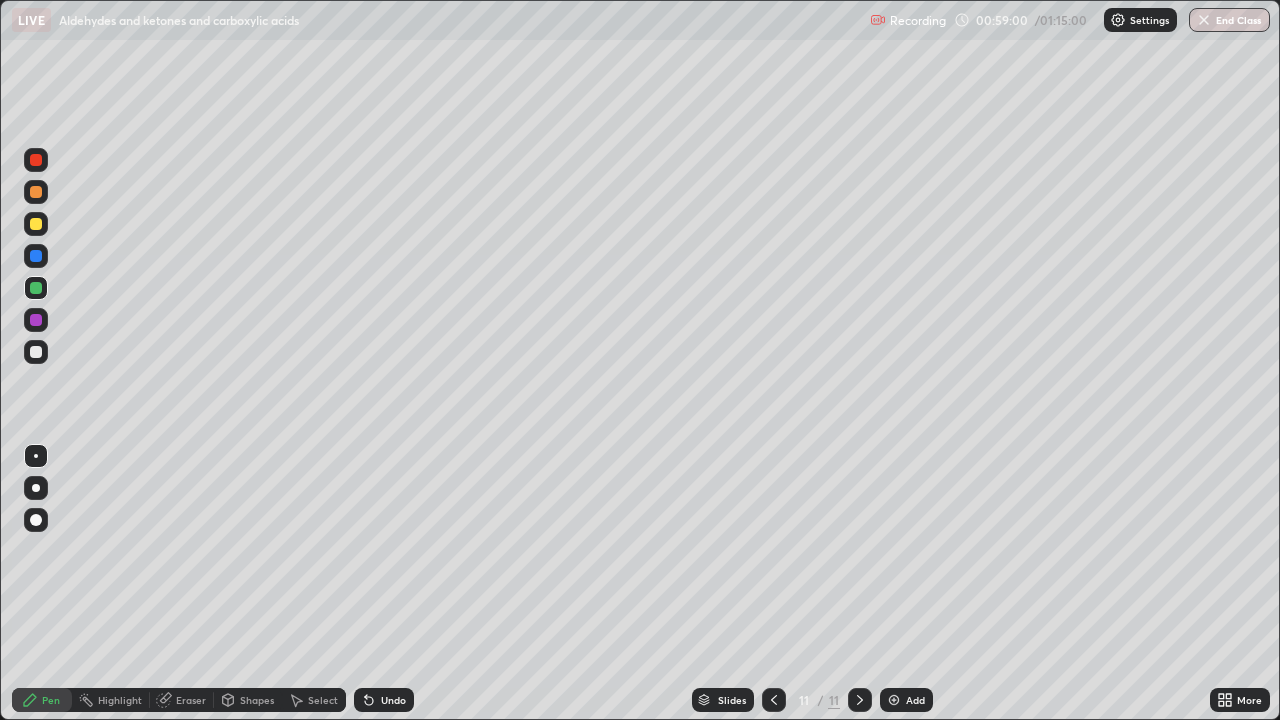 click at bounding box center (36, 352) 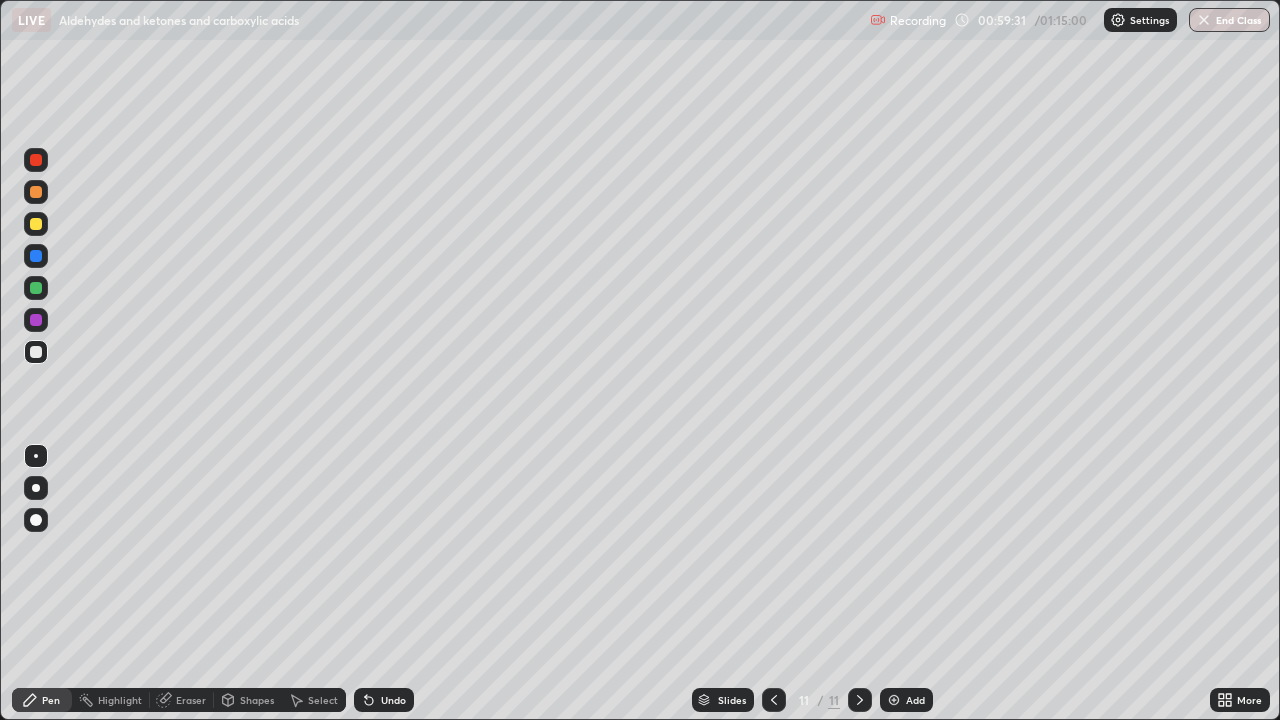 click 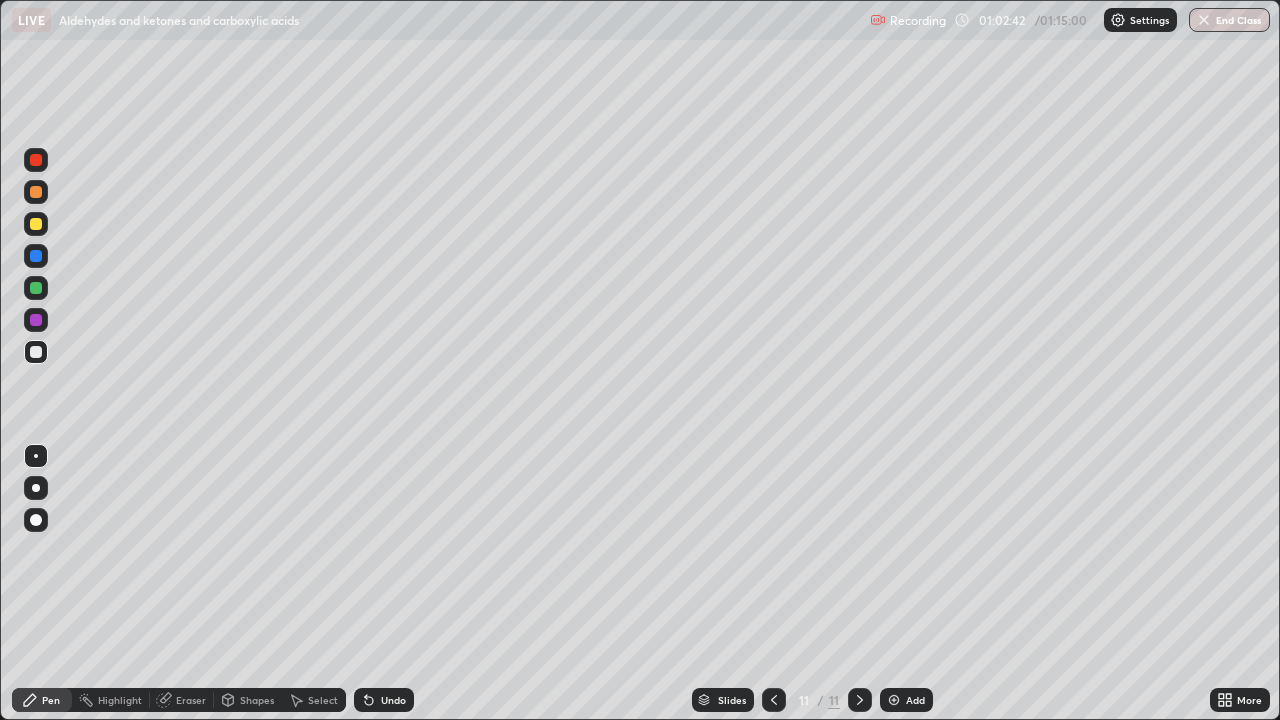 click at bounding box center [36, 224] 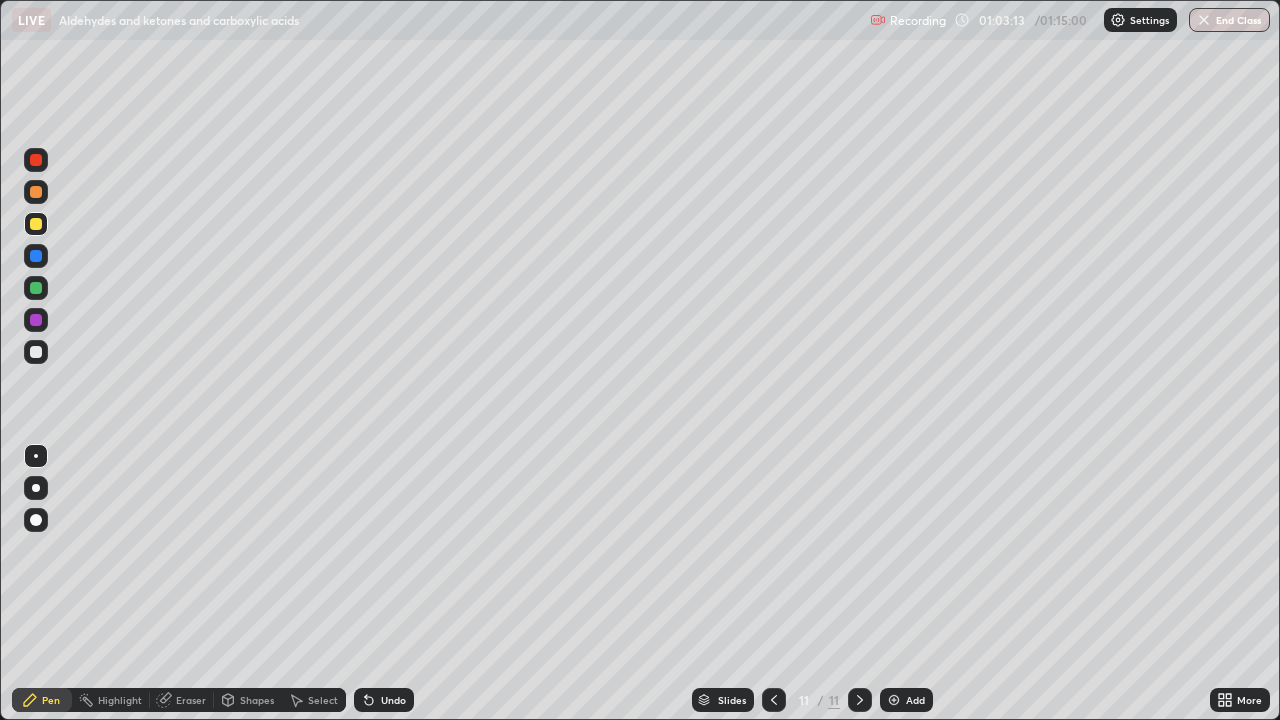 click at bounding box center (36, 256) 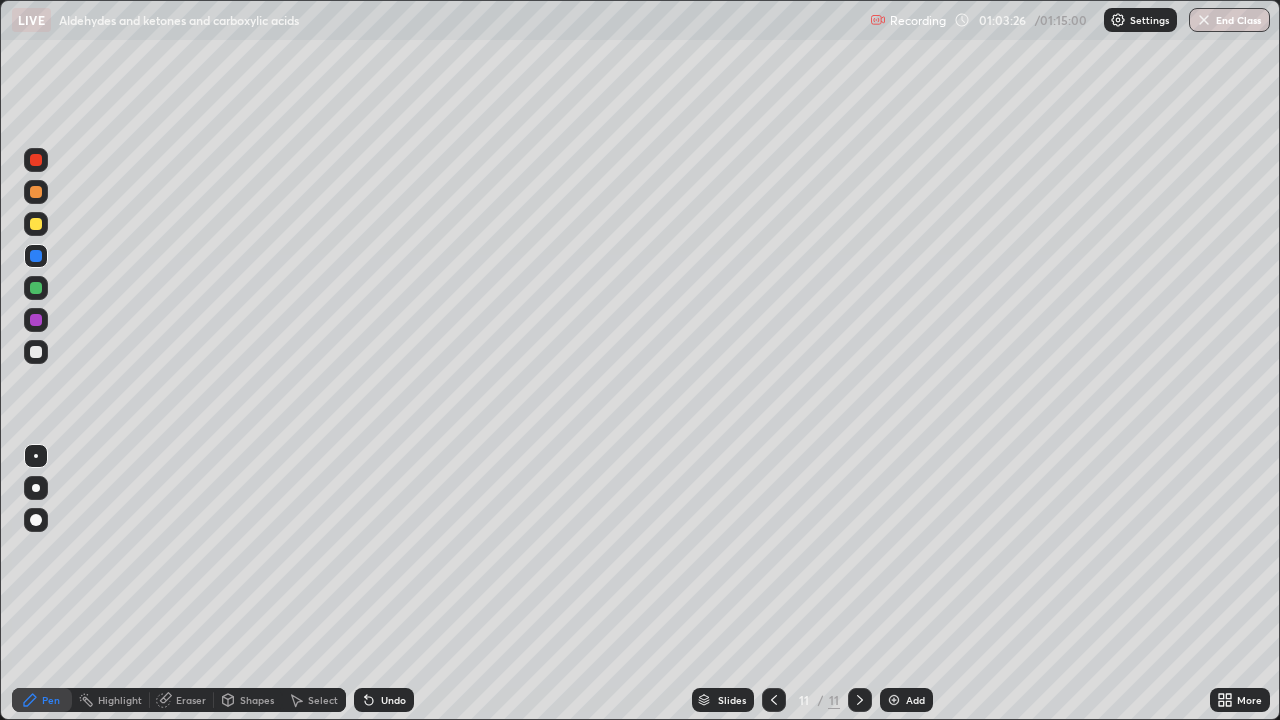 click at bounding box center [860, 700] 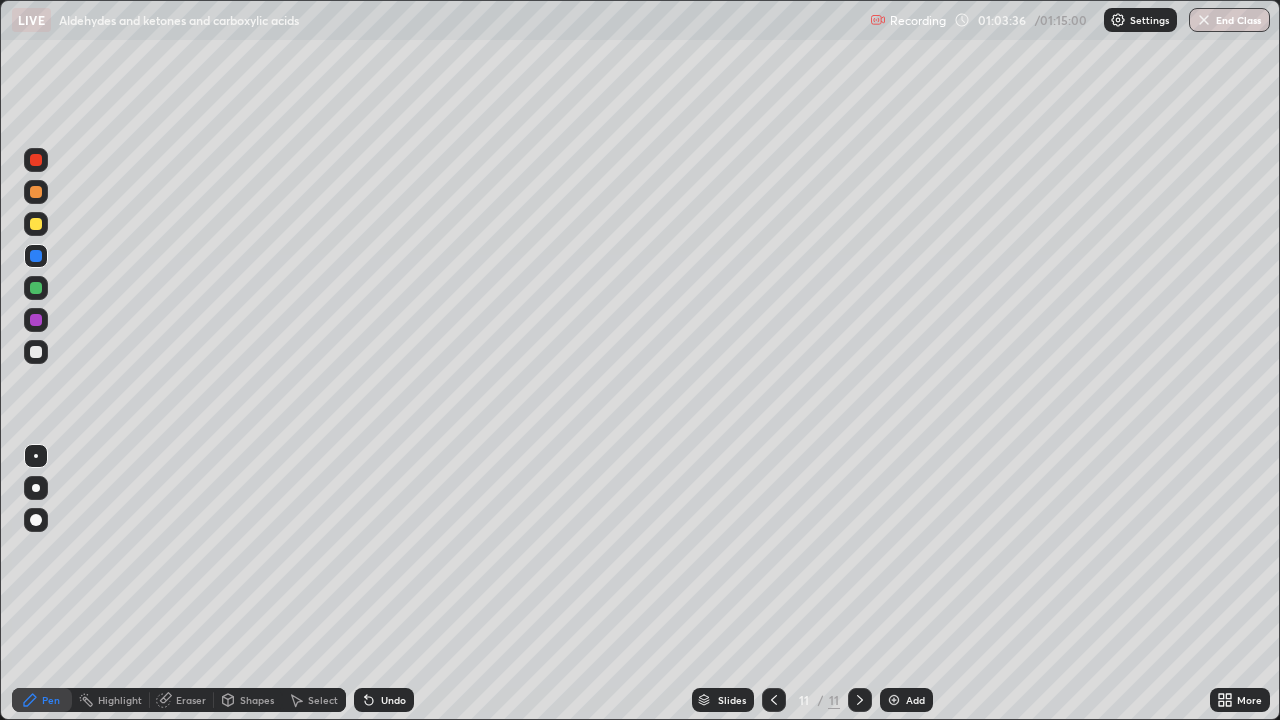 click at bounding box center [36, 224] 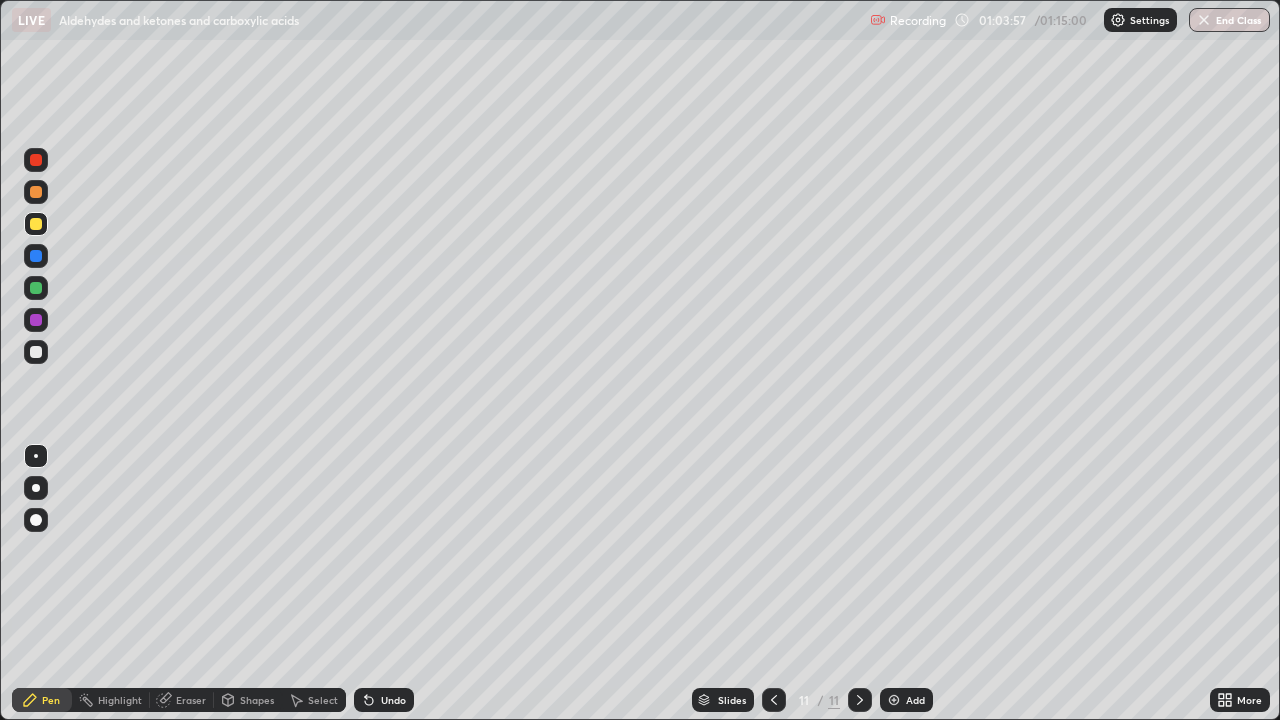 click at bounding box center [774, 700] 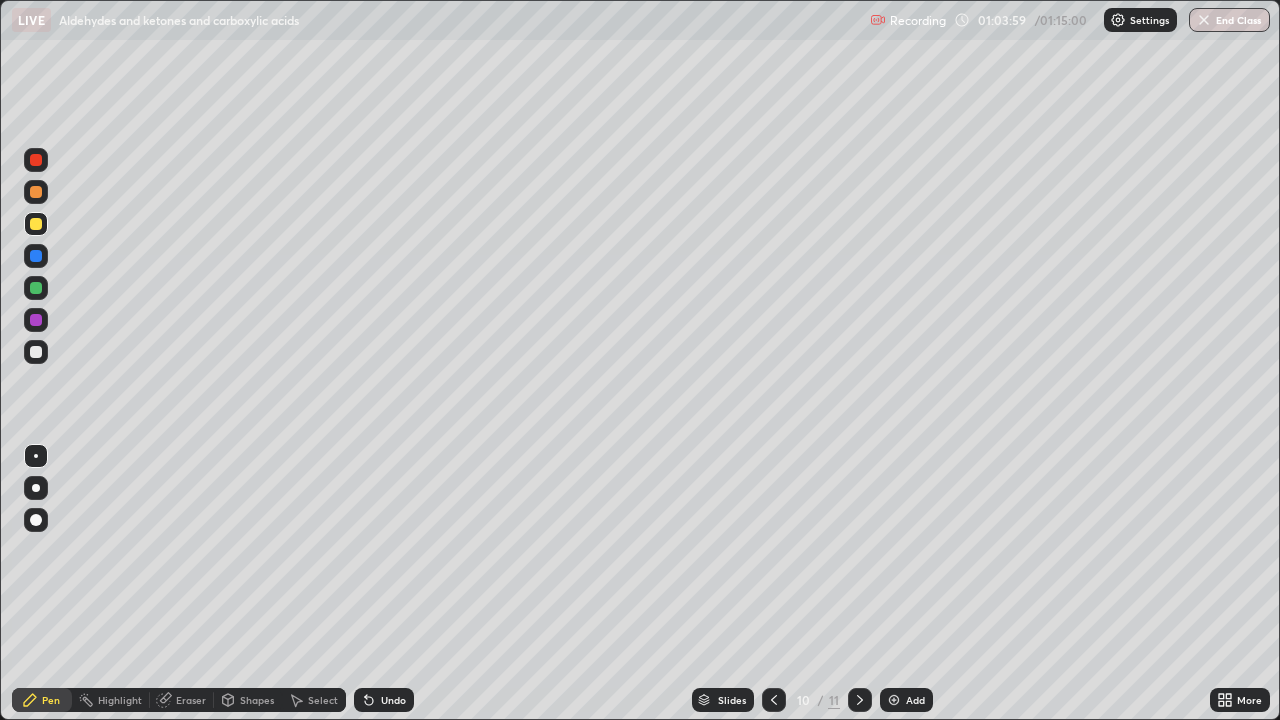 click 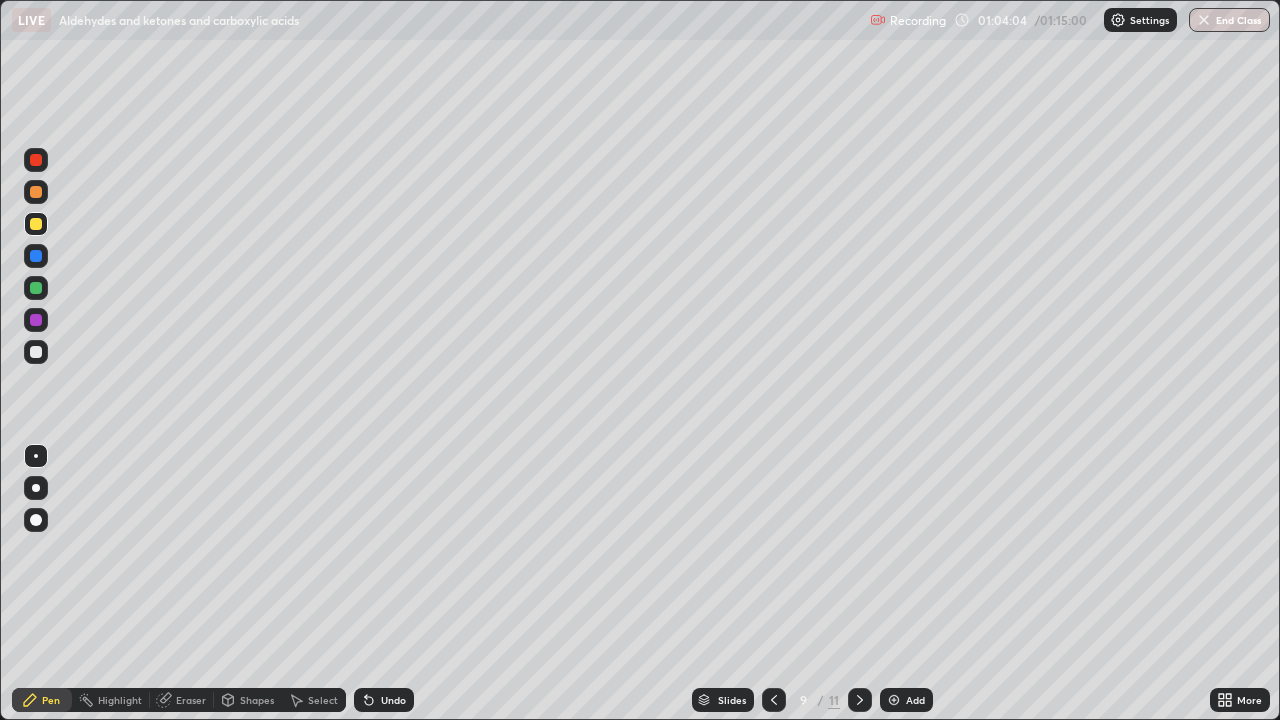 click 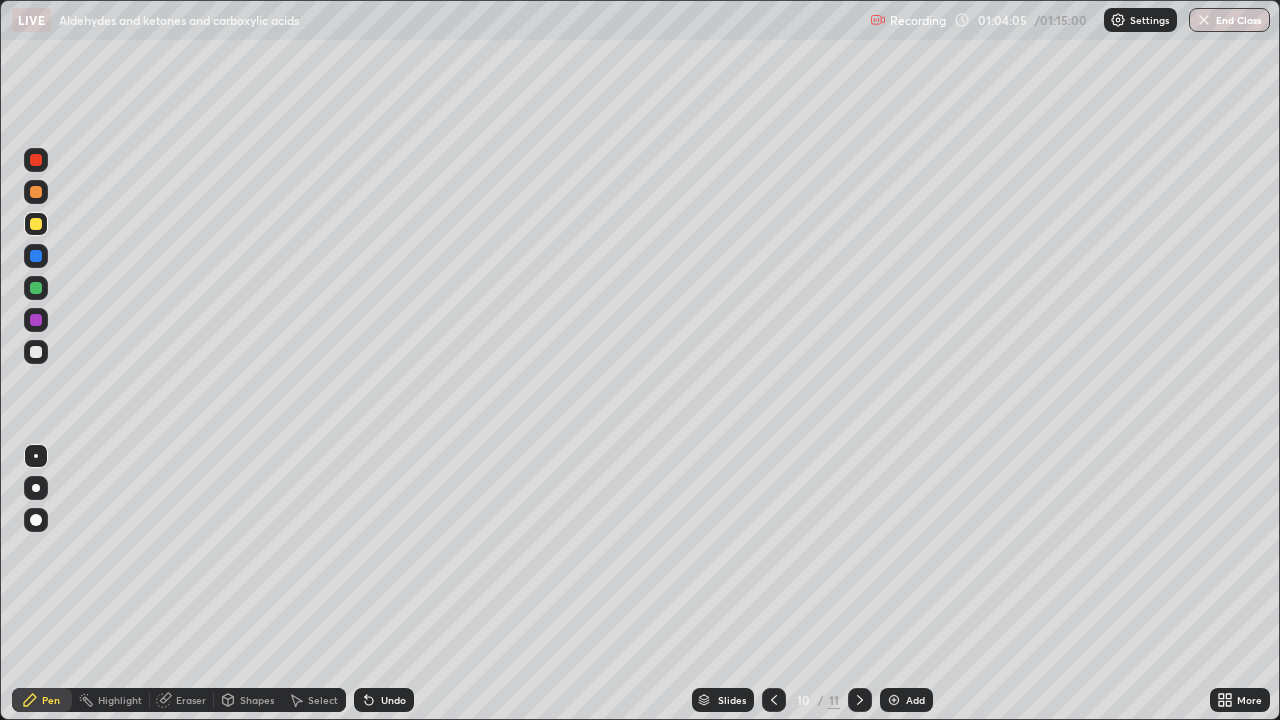 click at bounding box center (860, 700) 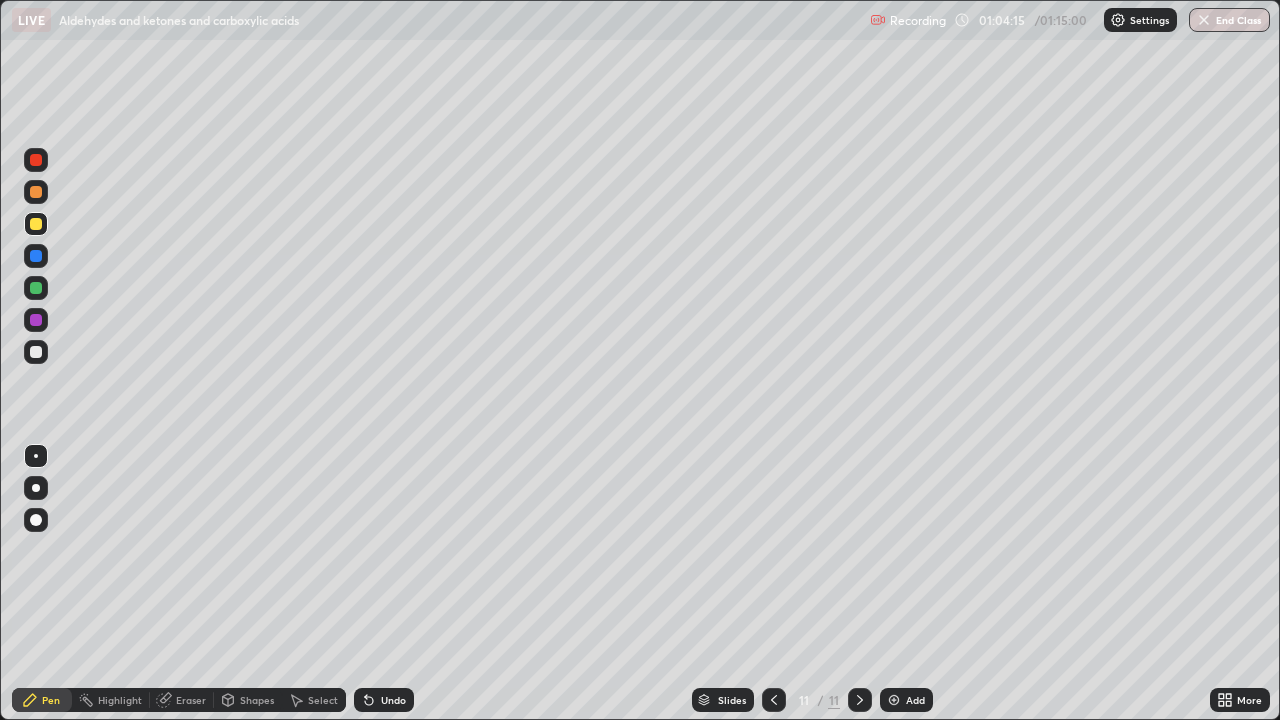 click at bounding box center (36, 256) 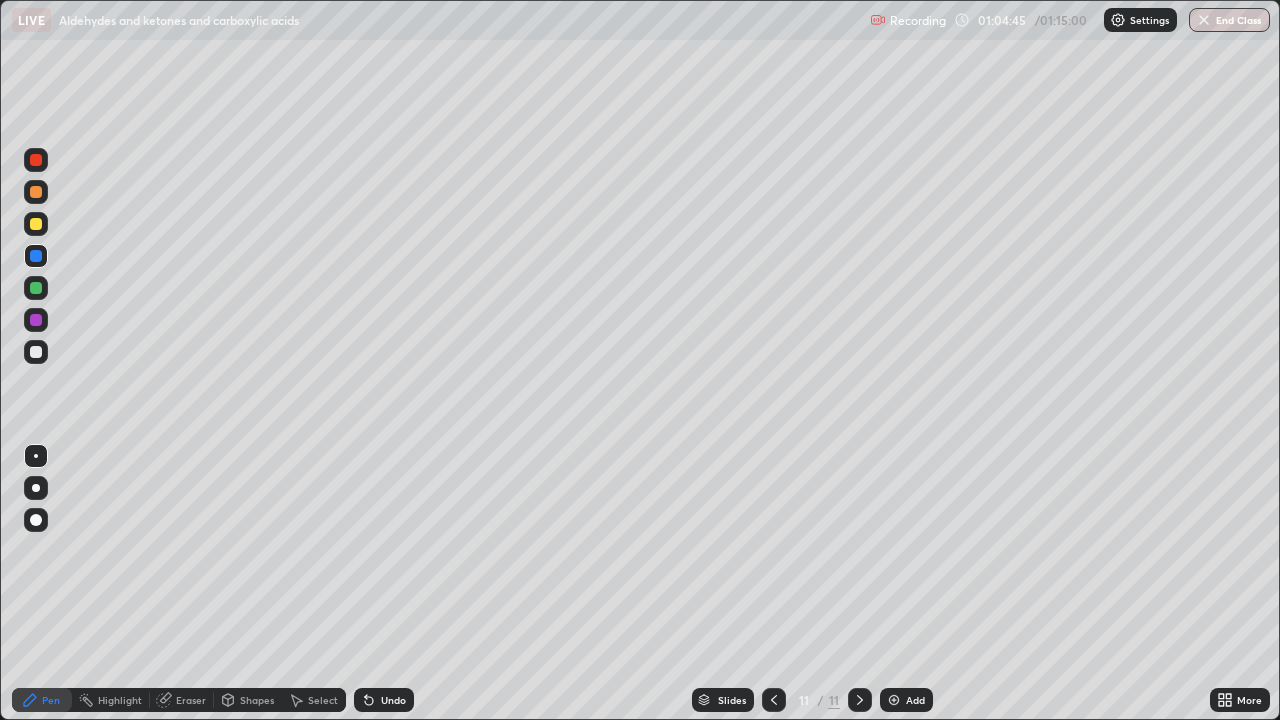 click at bounding box center (36, 352) 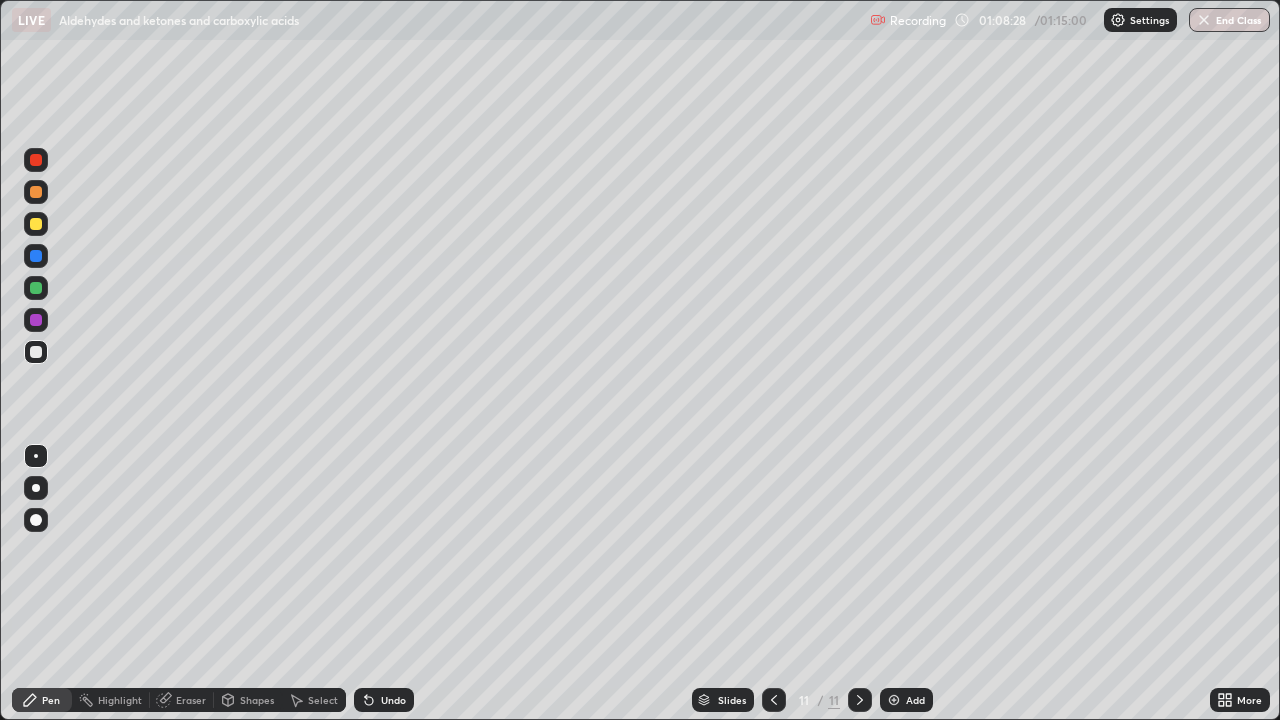 click at bounding box center (894, 700) 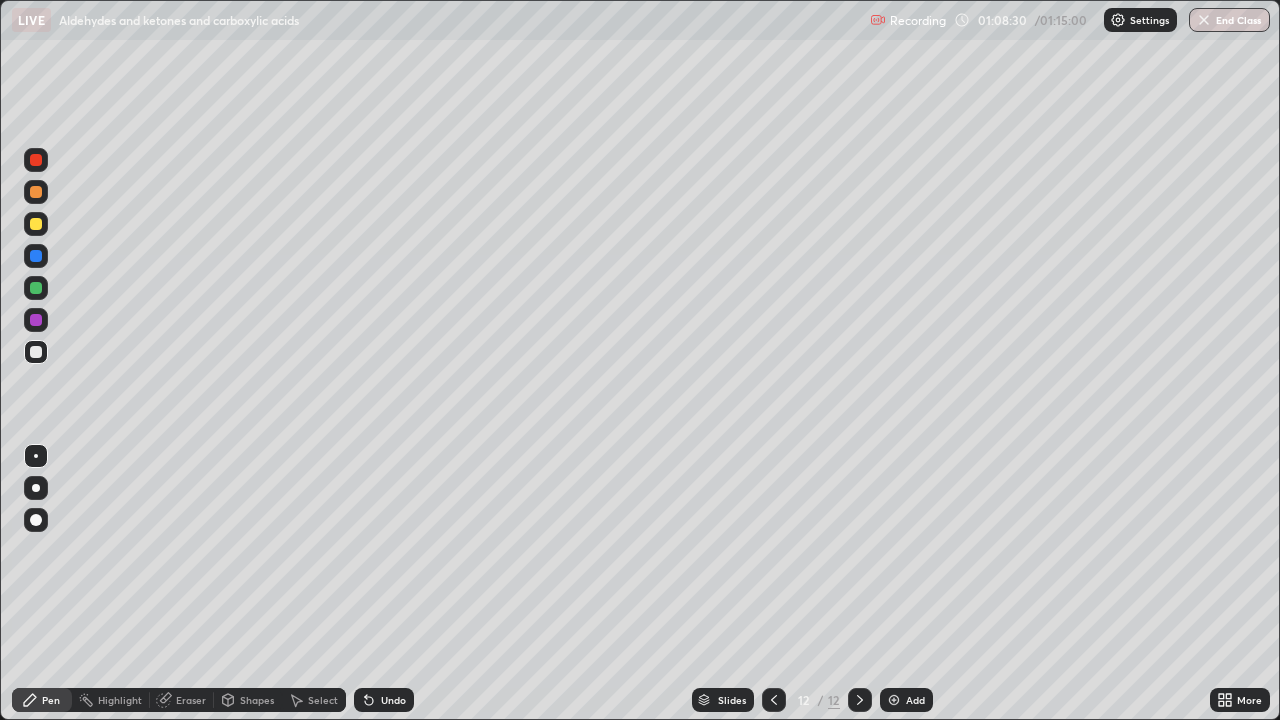 click at bounding box center [36, 224] 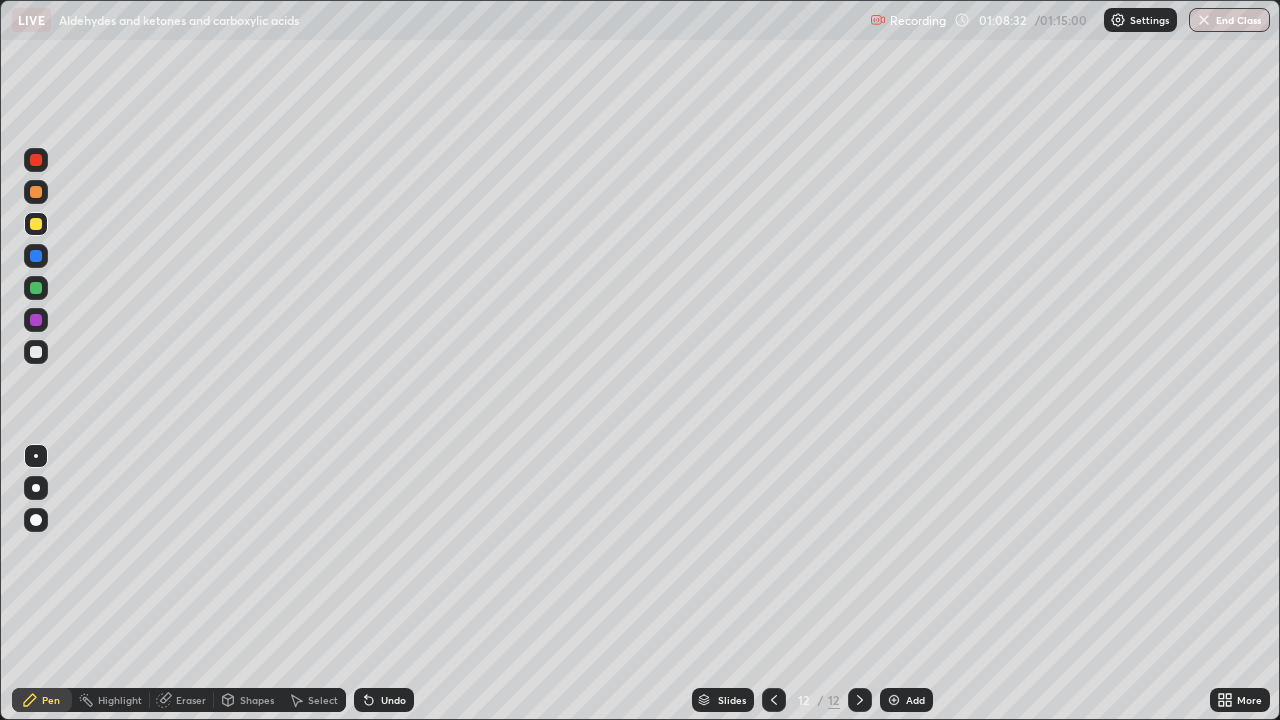 click 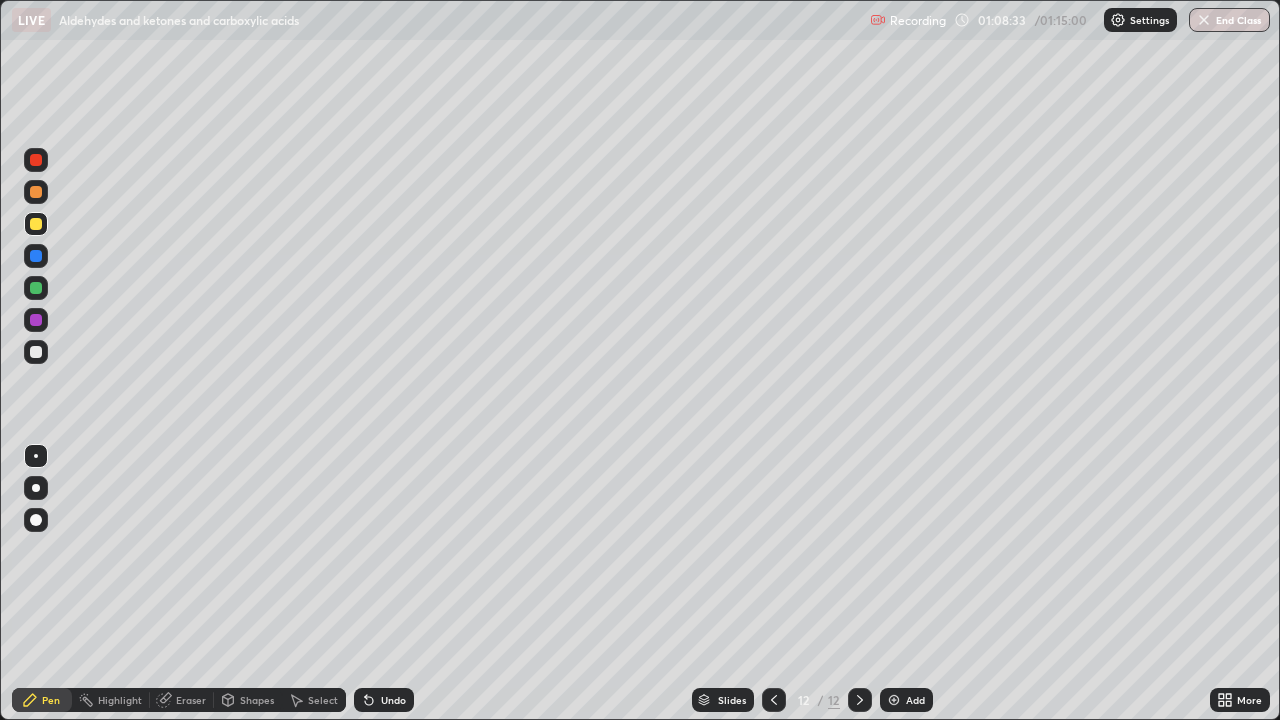 click 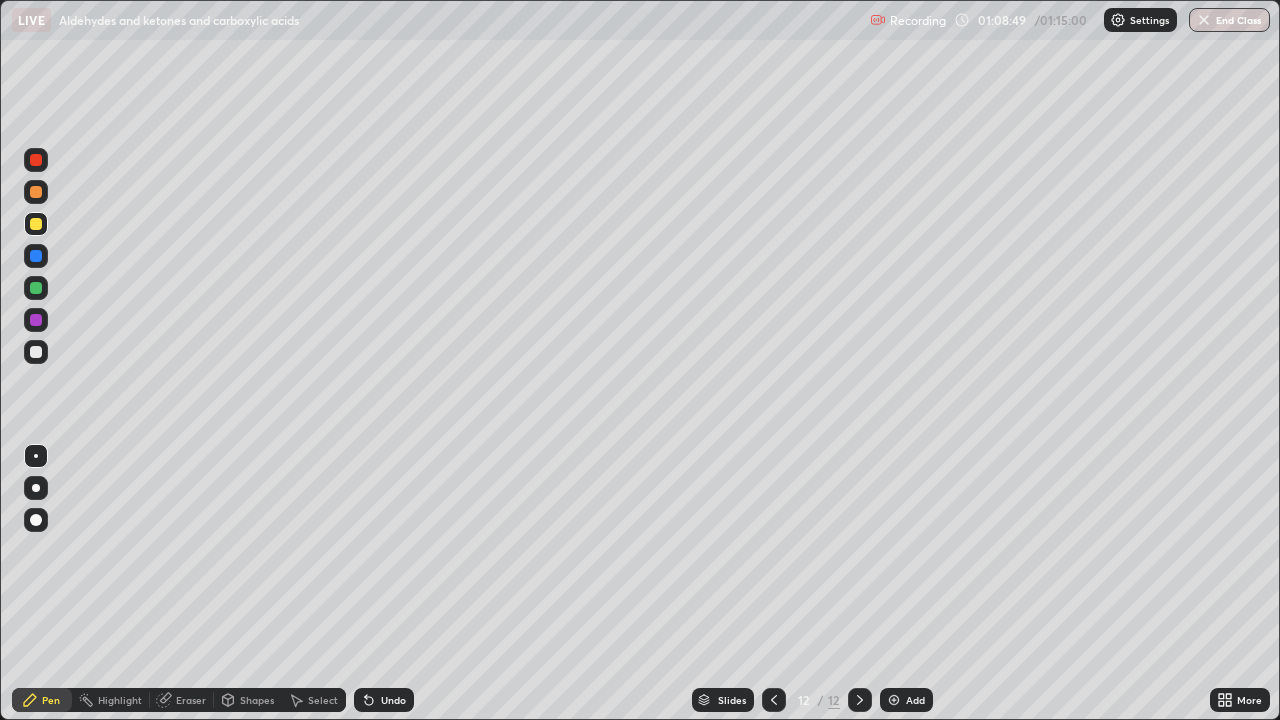click 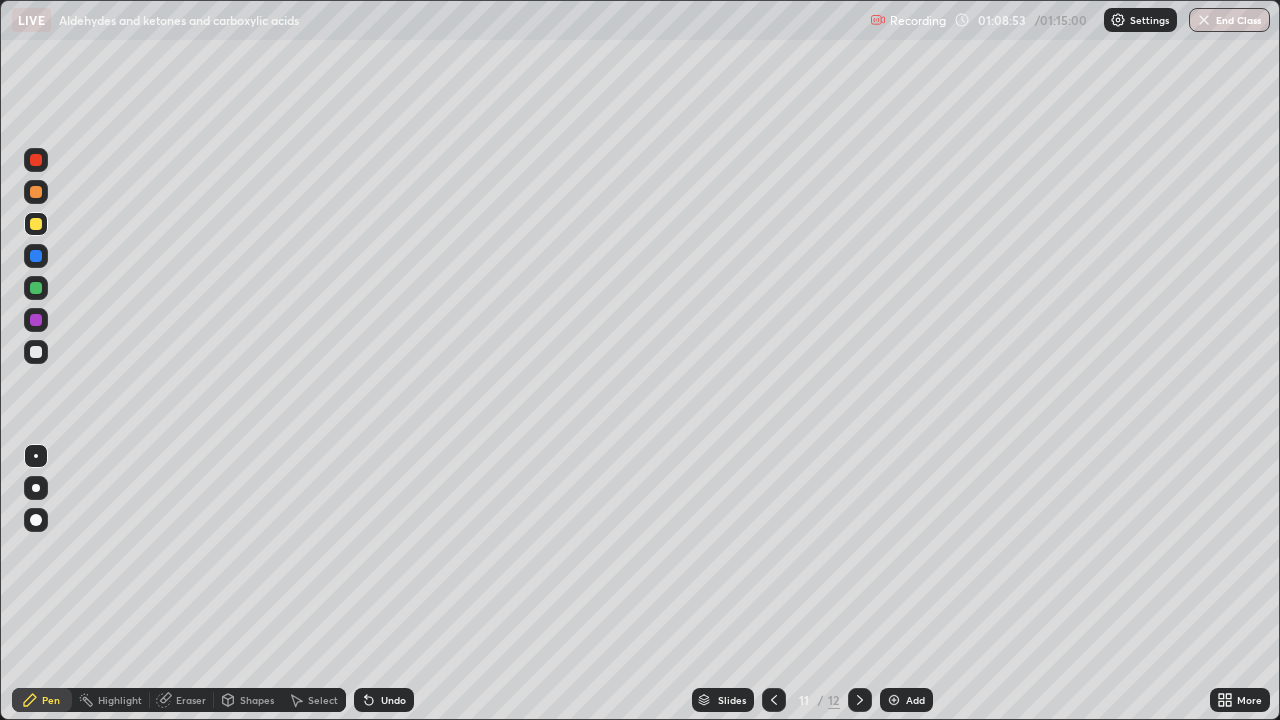 click 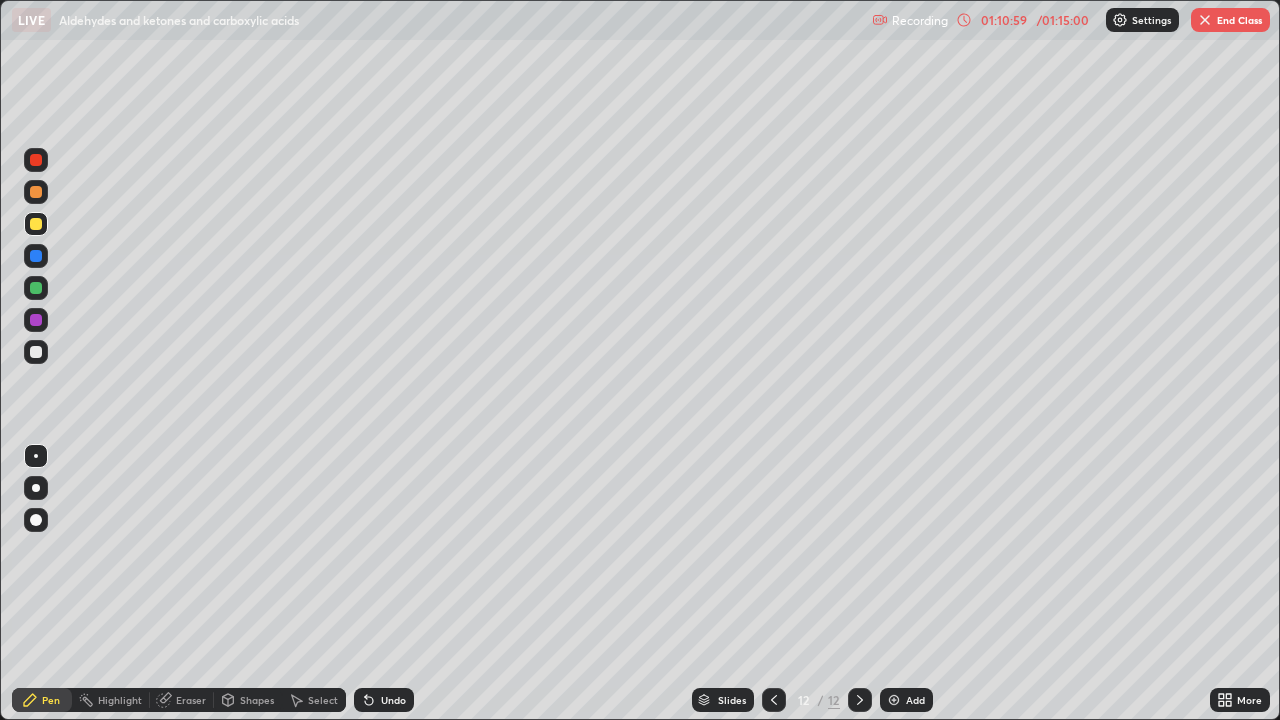 click at bounding box center (774, 700) 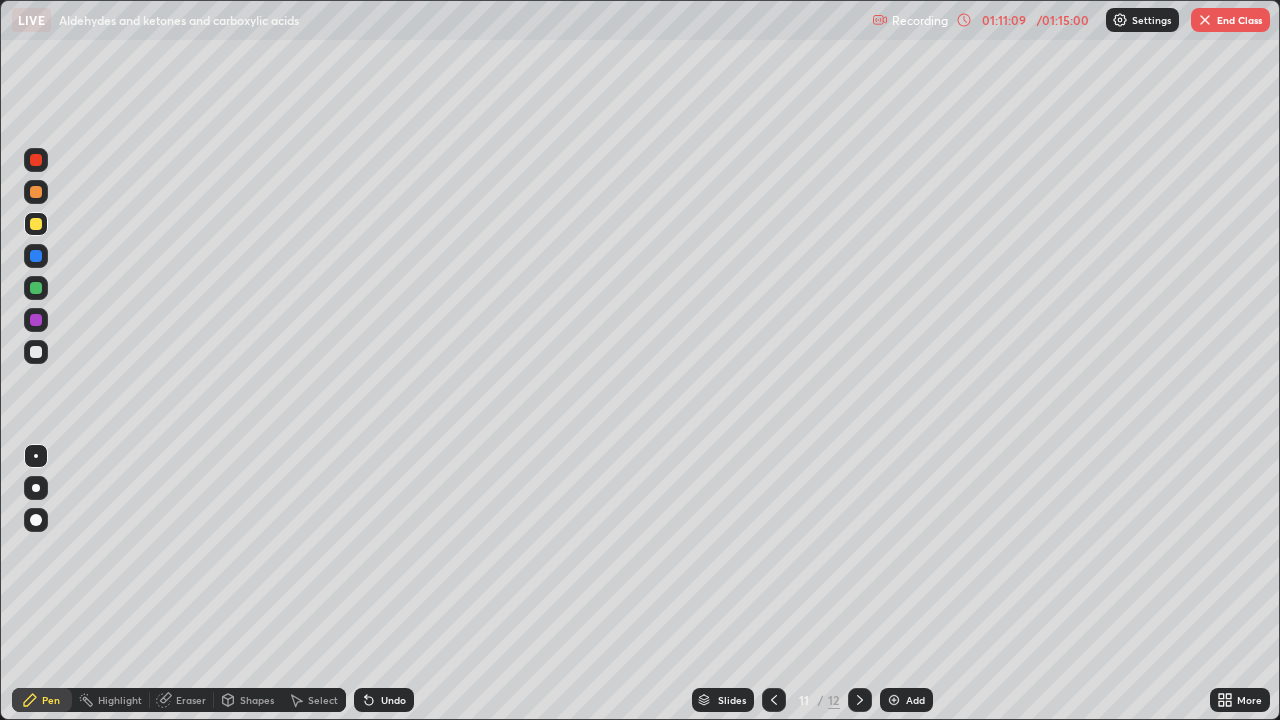 click 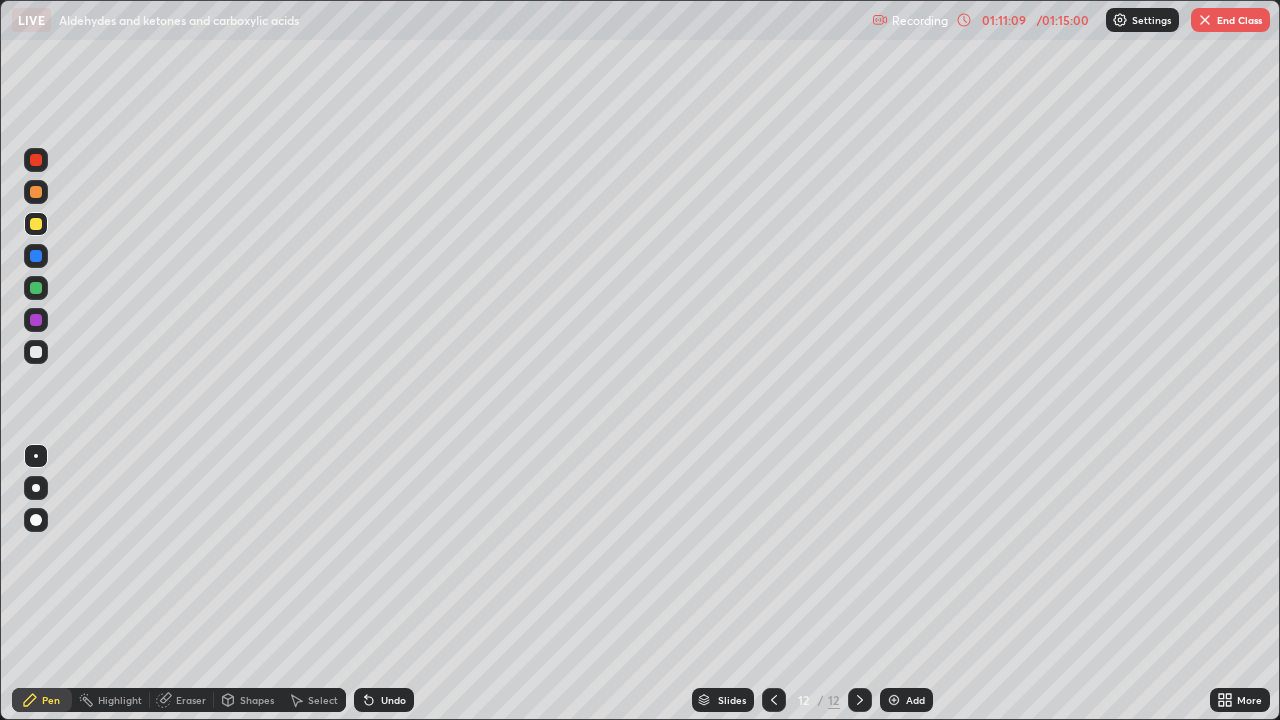 click on "Add" at bounding box center [906, 700] 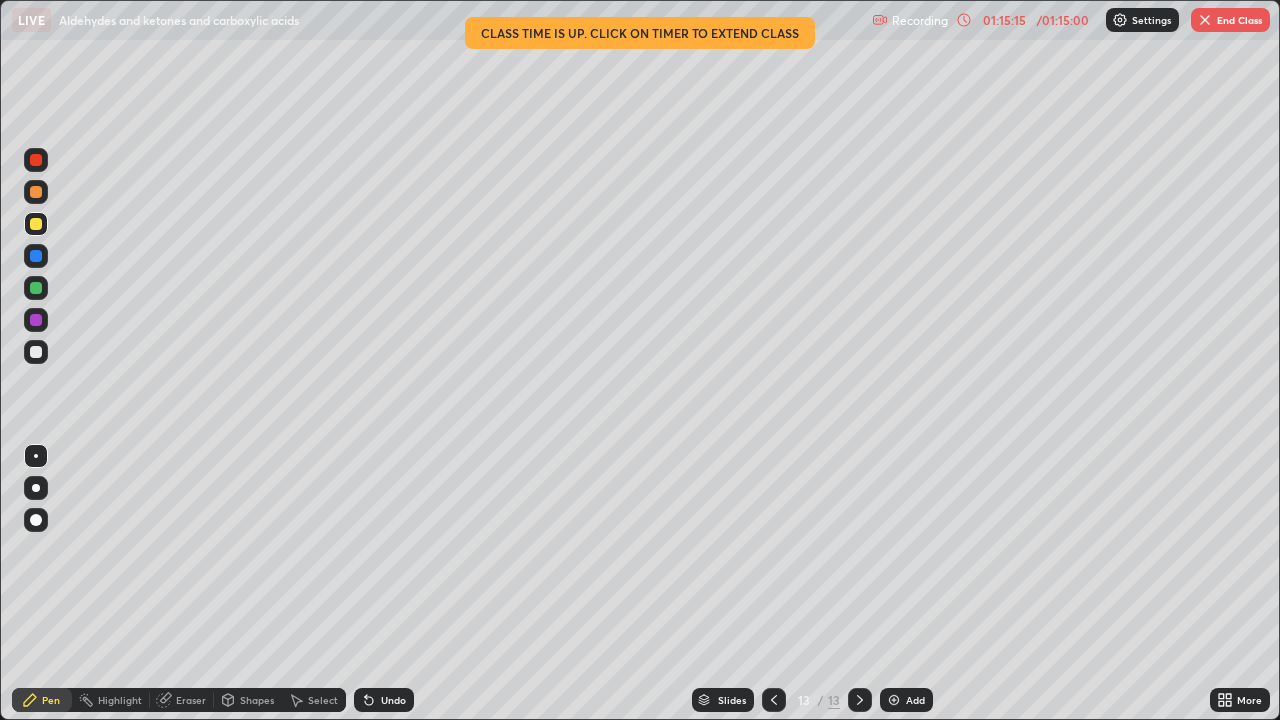 click on "End Class" at bounding box center [1230, 20] 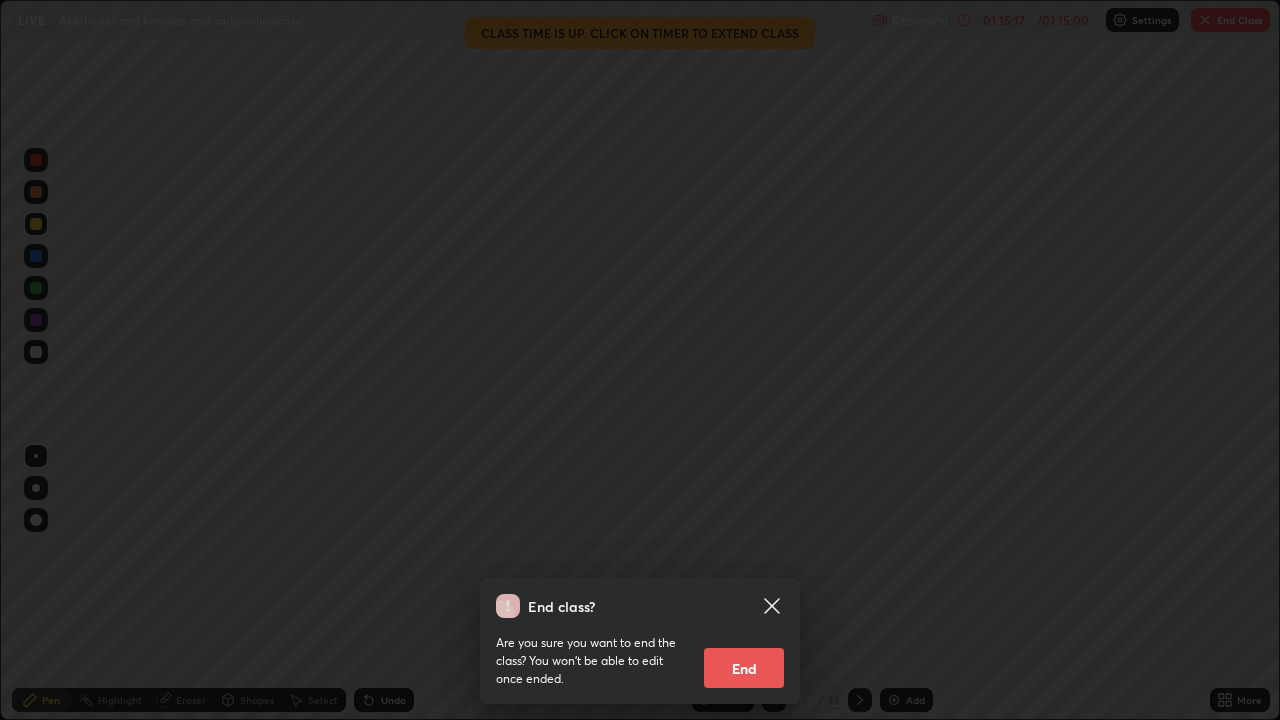 click on "End" at bounding box center (744, 668) 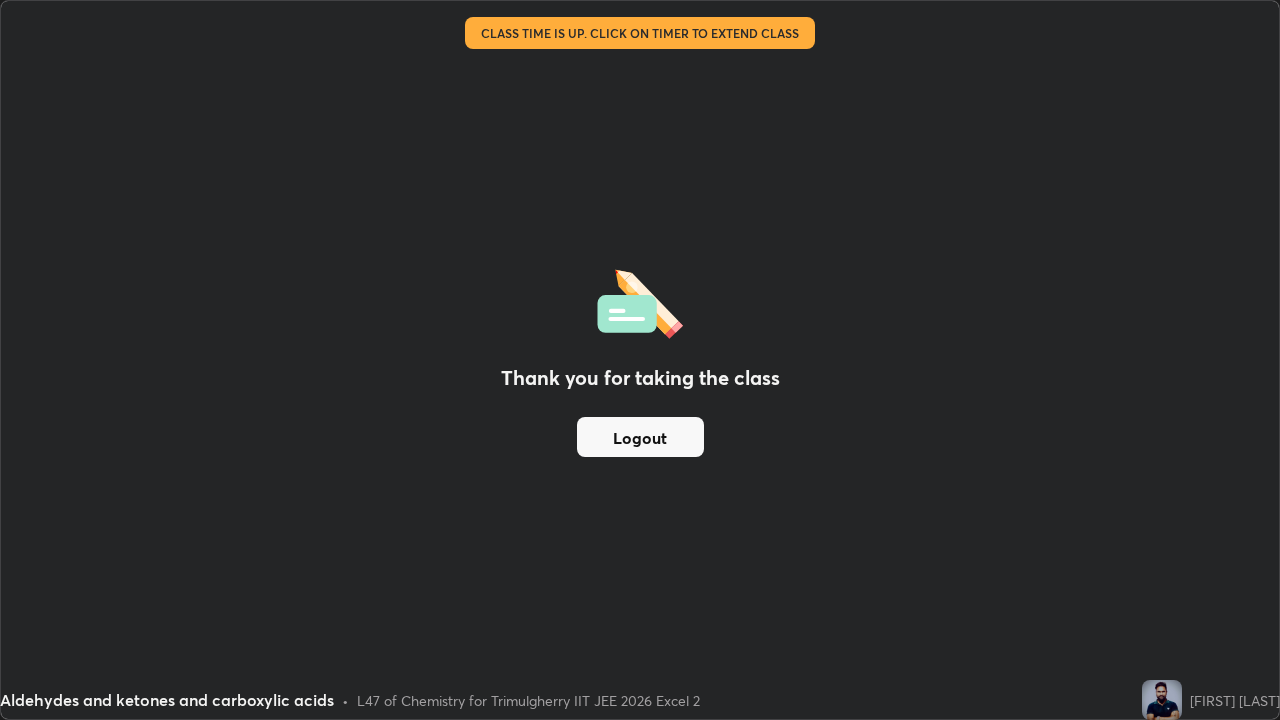 click on "Logout" at bounding box center [640, 437] 